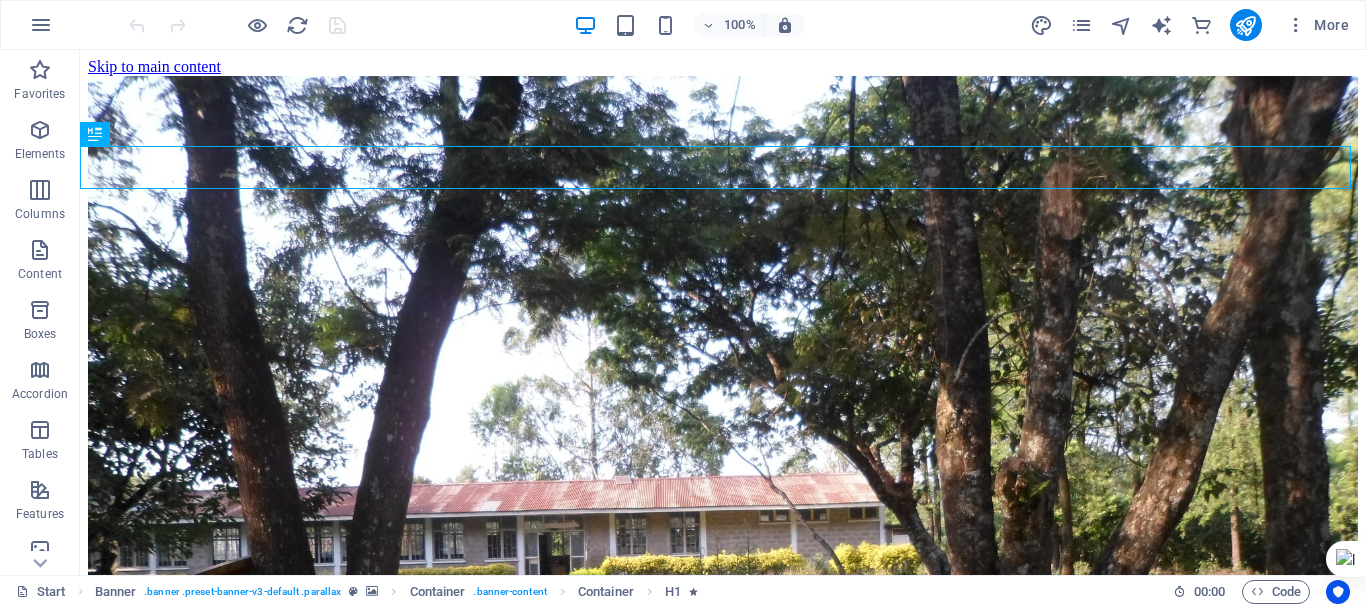 scroll, scrollTop: 0, scrollLeft: 0, axis: both 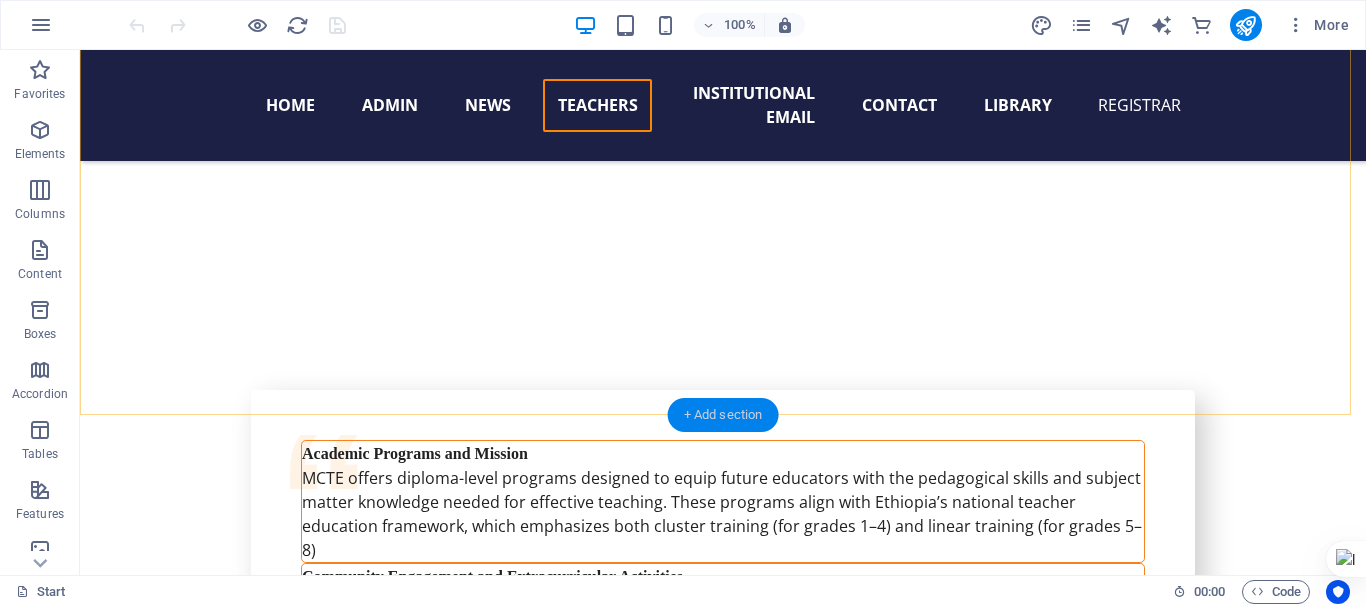 click on "+ Add section" at bounding box center (723, 415) 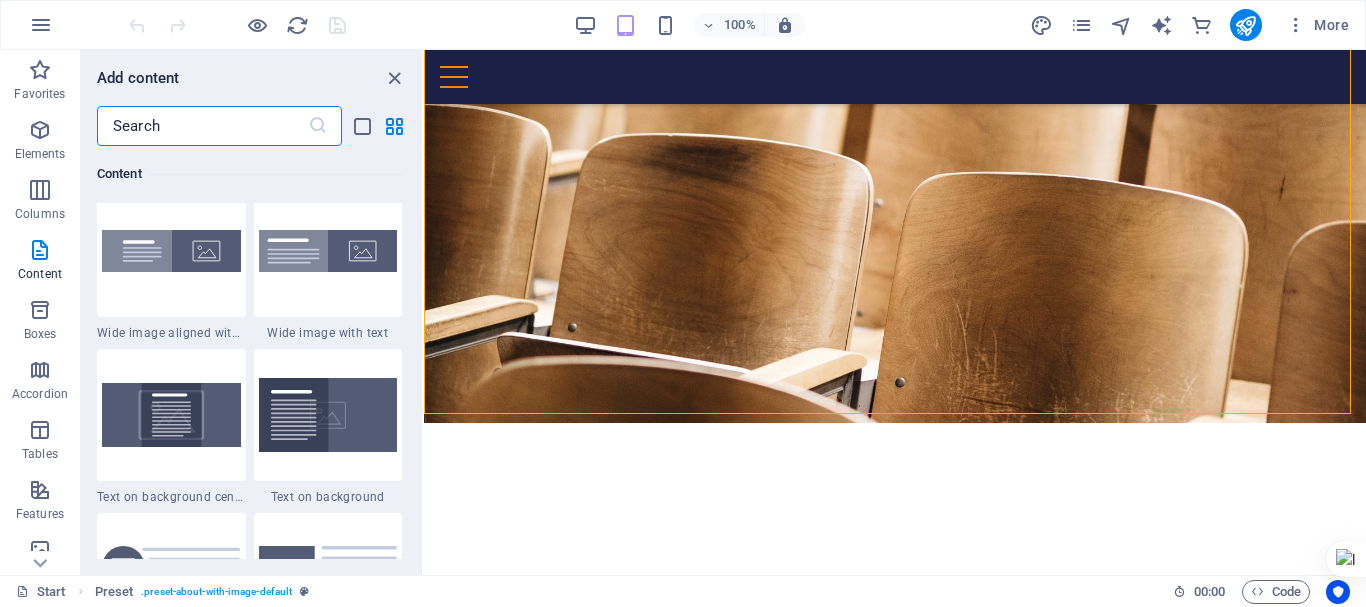 scroll, scrollTop: 4003, scrollLeft: 0, axis: vertical 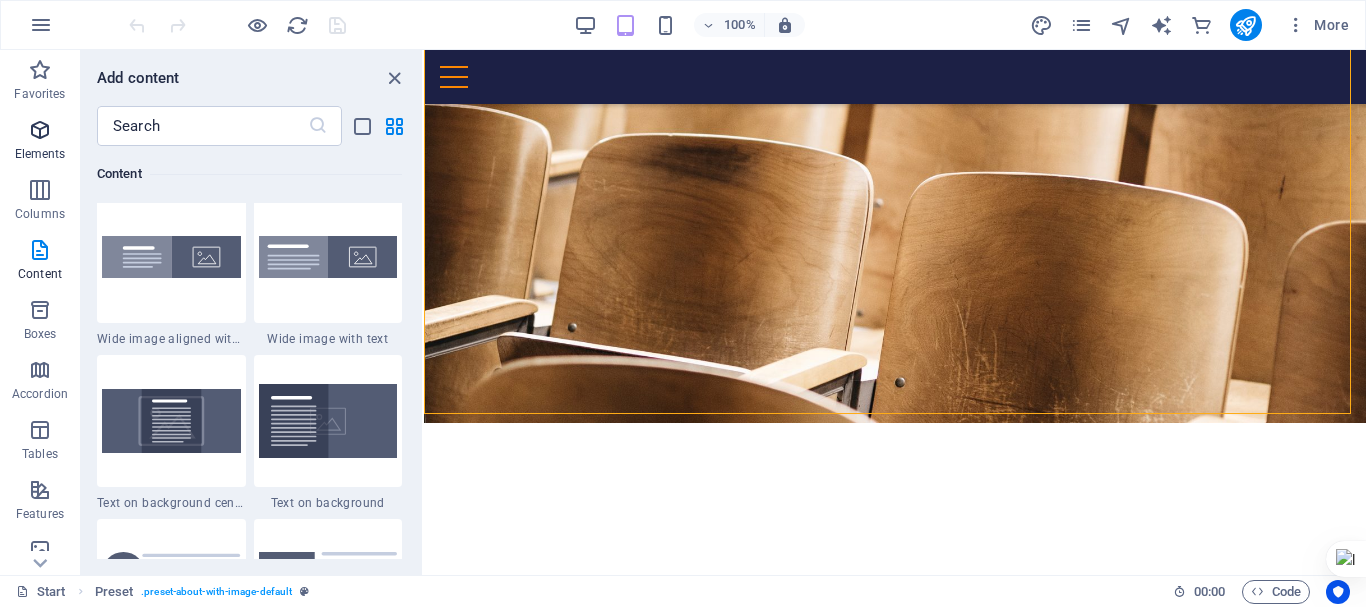 click at bounding box center (40, 130) 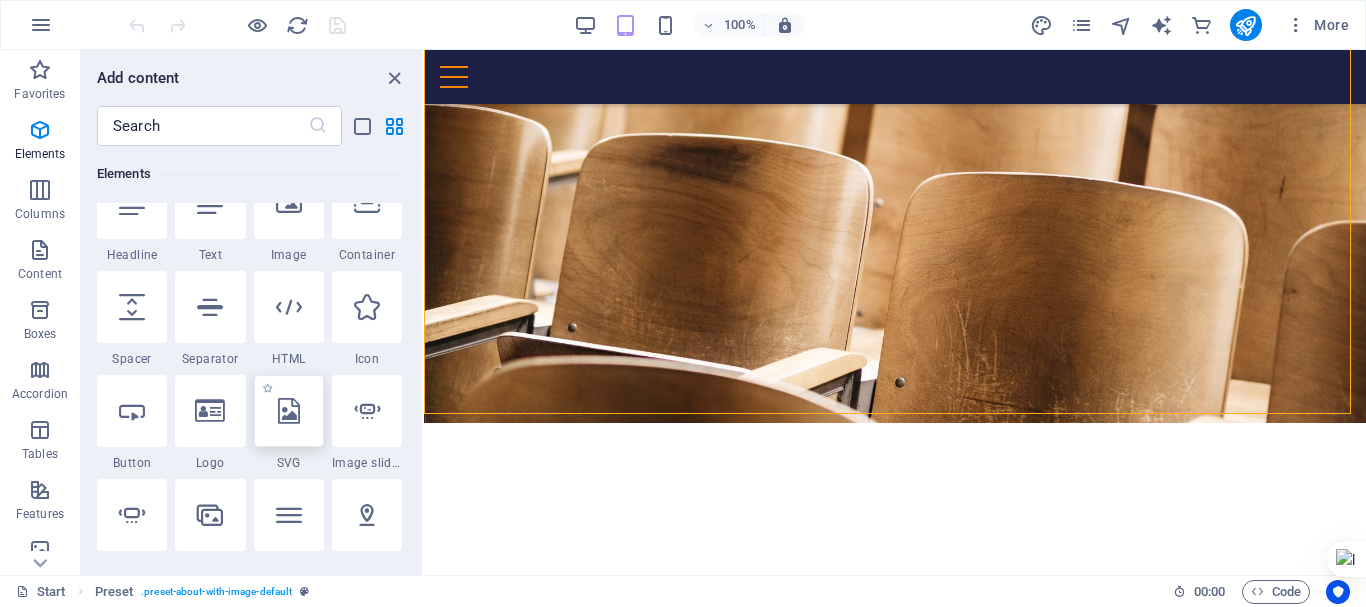 scroll, scrollTop: 243, scrollLeft: 0, axis: vertical 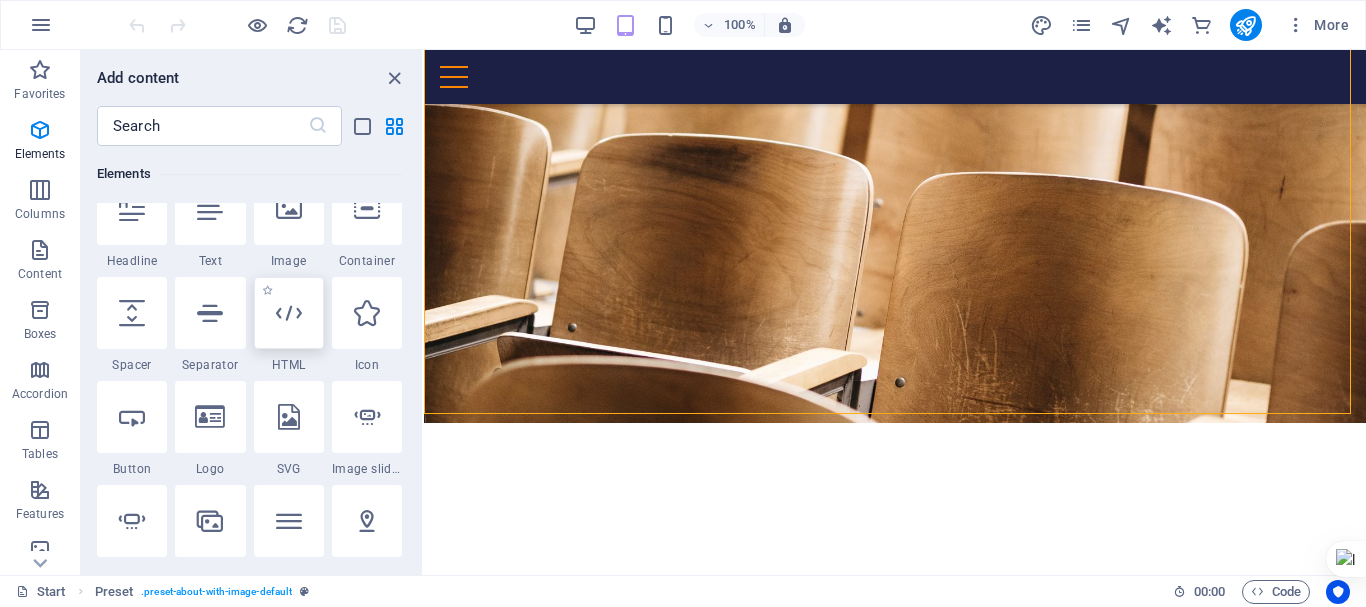 click at bounding box center [289, 313] 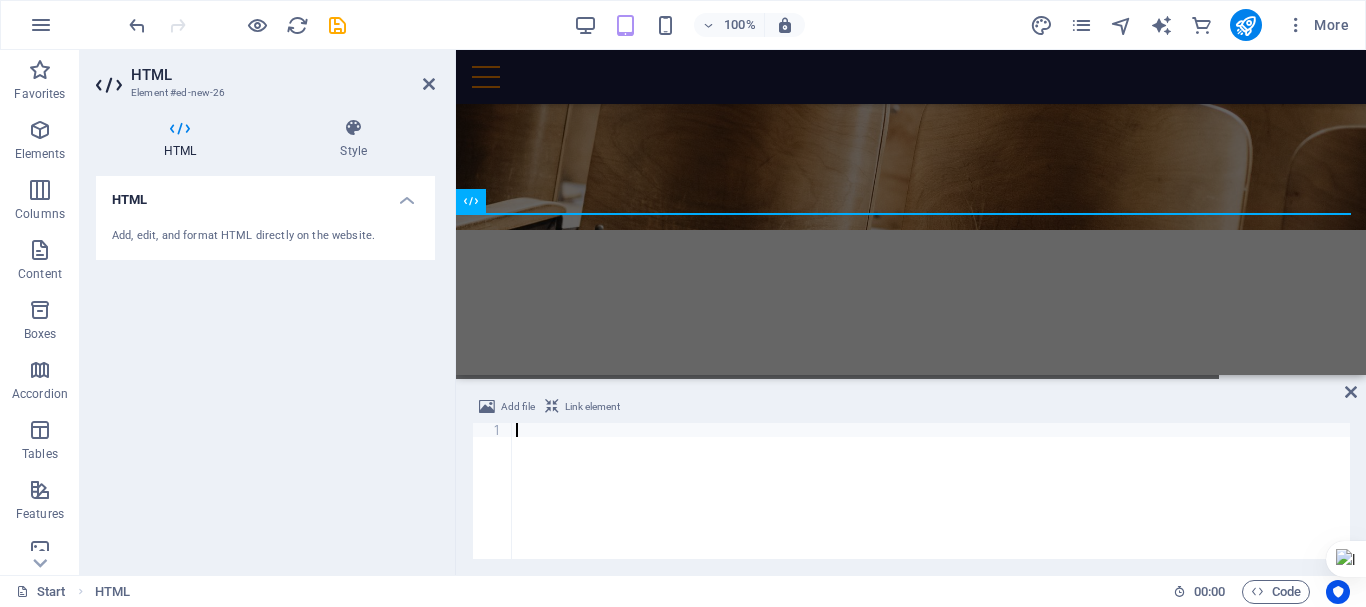 scroll, scrollTop: 19807, scrollLeft: 0, axis: vertical 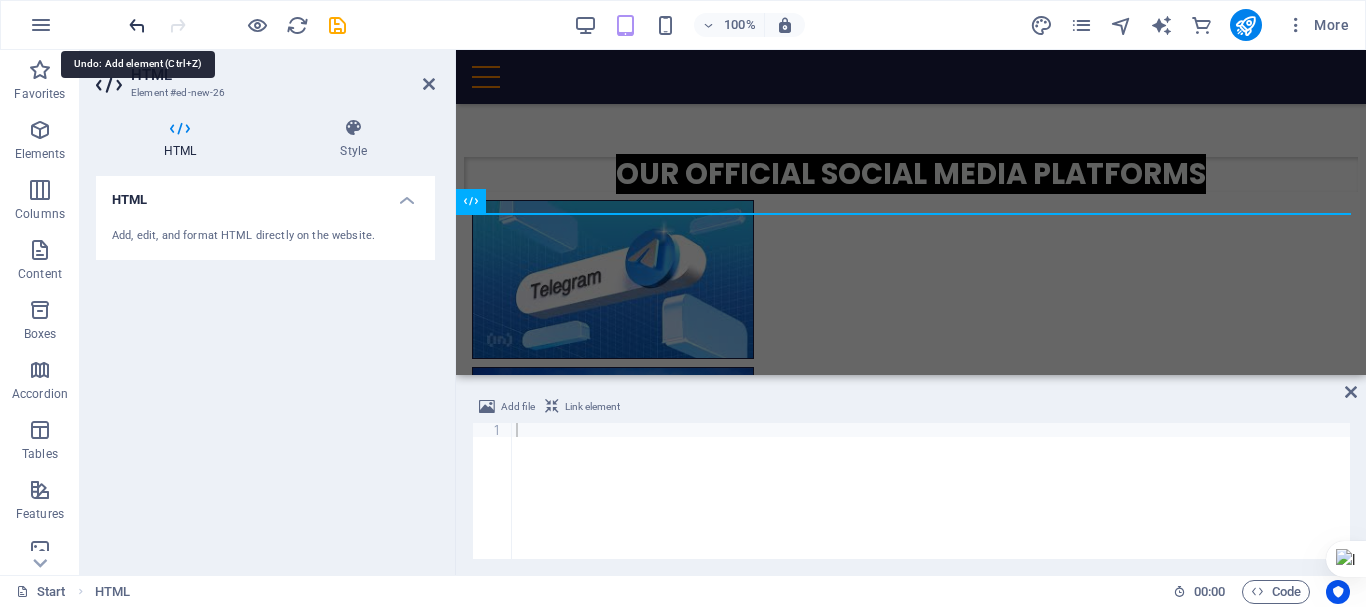 click at bounding box center [137, 25] 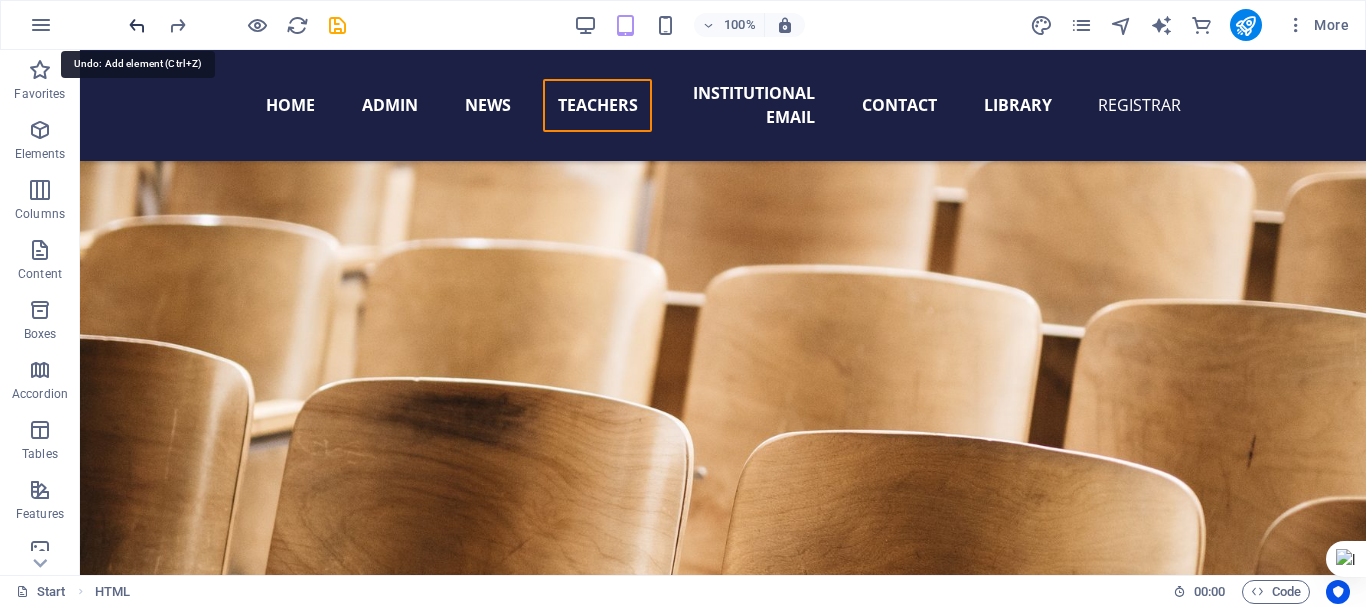scroll, scrollTop: 19292, scrollLeft: 0, axis: vertical 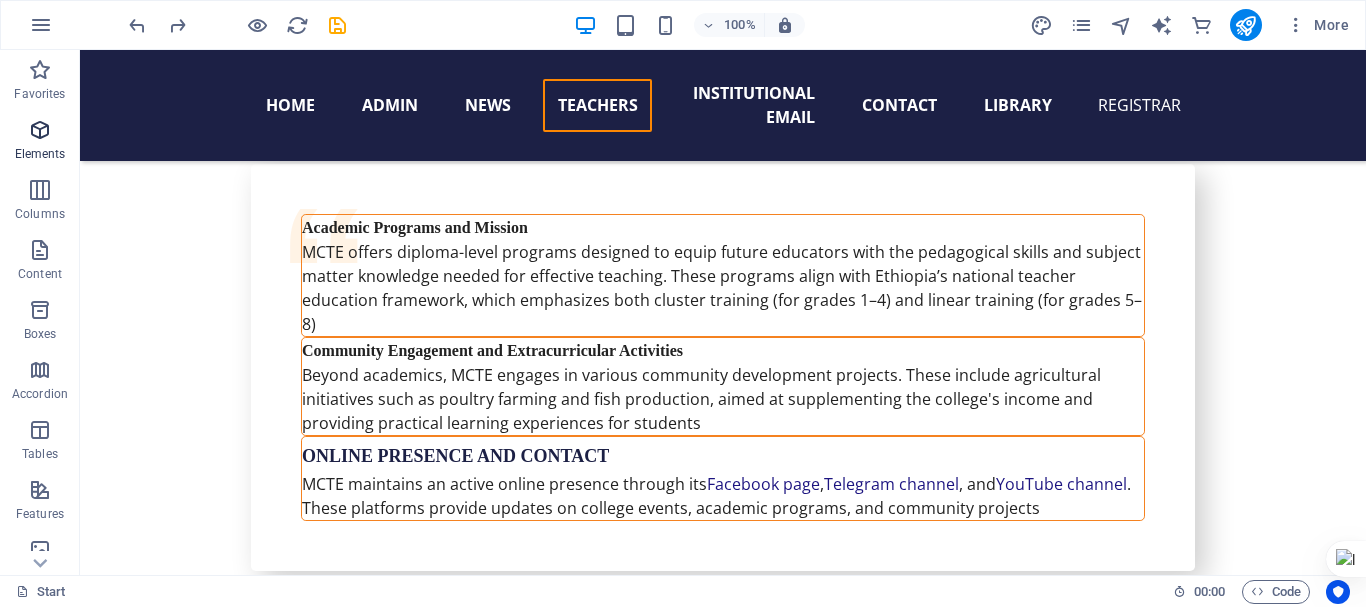 click at bounding box center [40, 130] 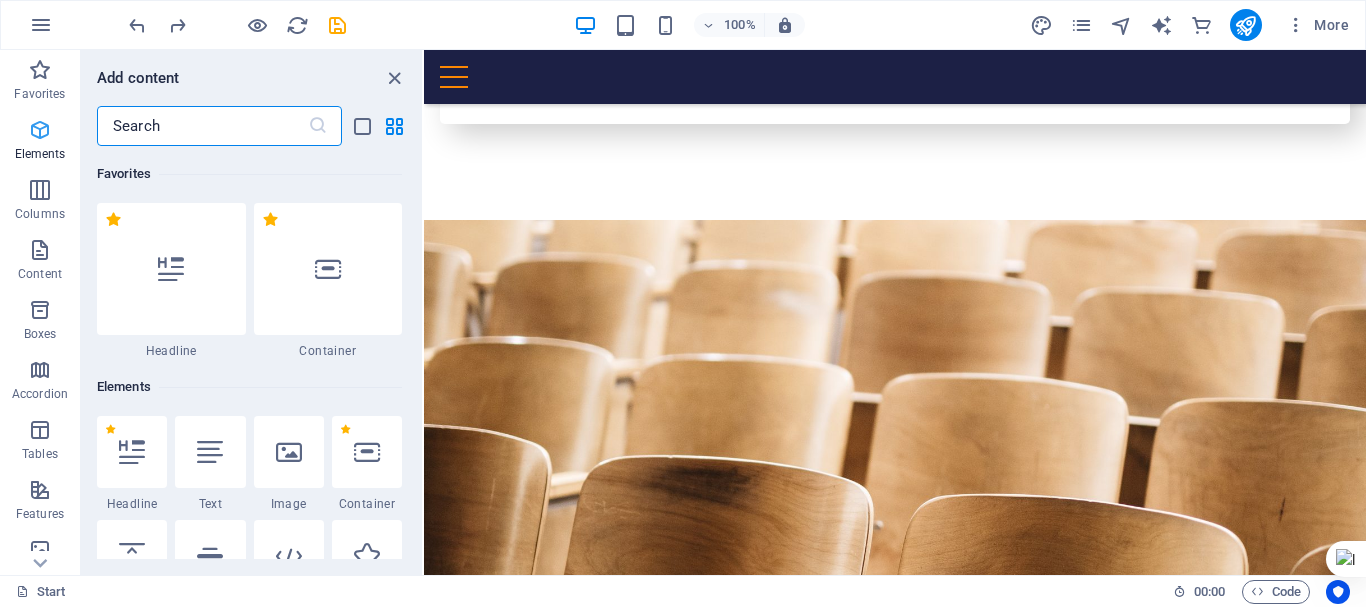 scroll, scrollTop: 19839, scrollLeft: 0, axis: vertical 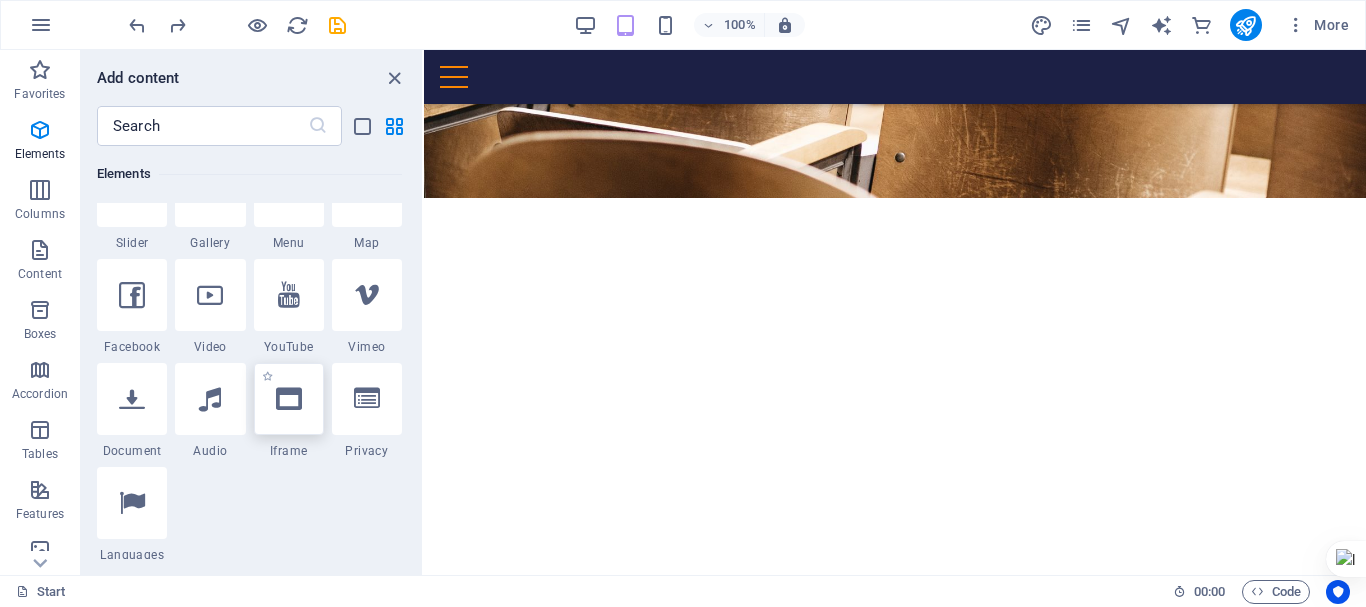 click at bounding box center [289, 399] 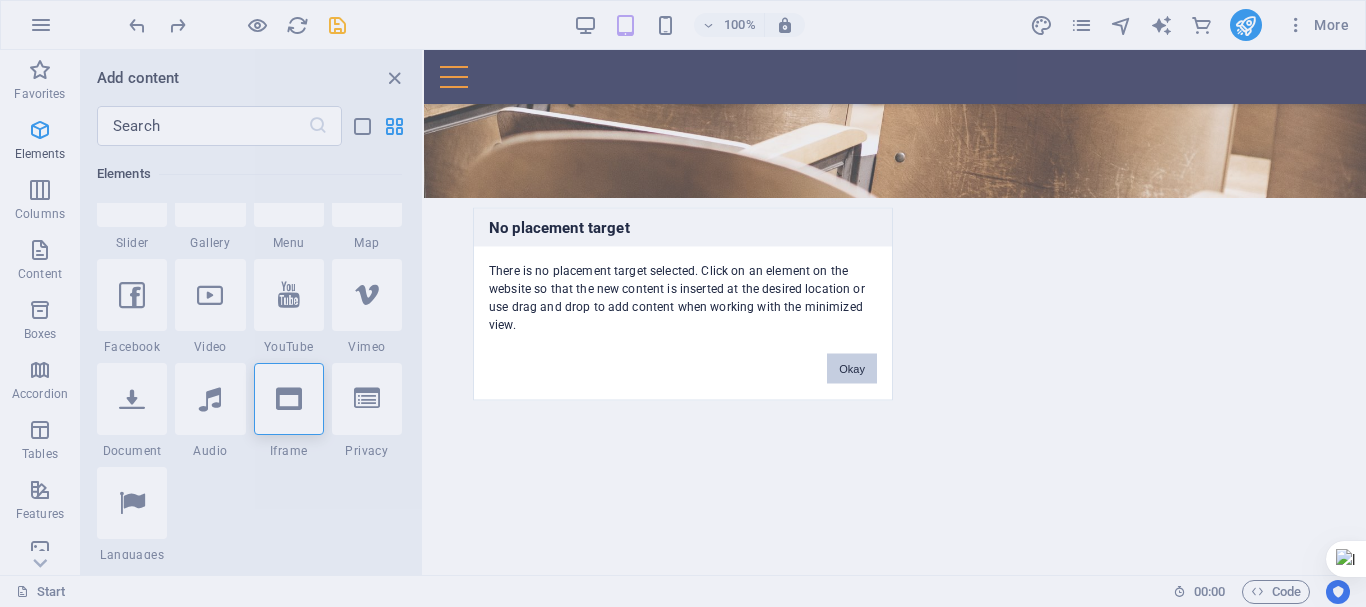 click on "Okay" at bounding box center [852, 368] 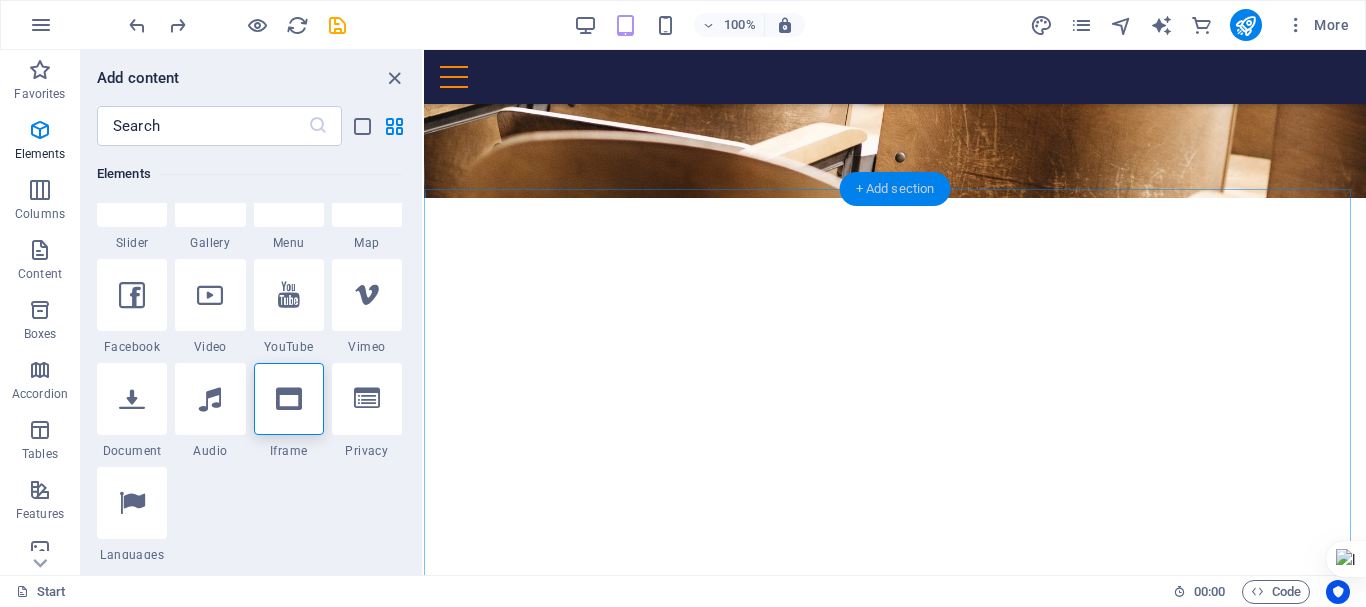 click on "+ Add section" at bounding box center (895, 189) 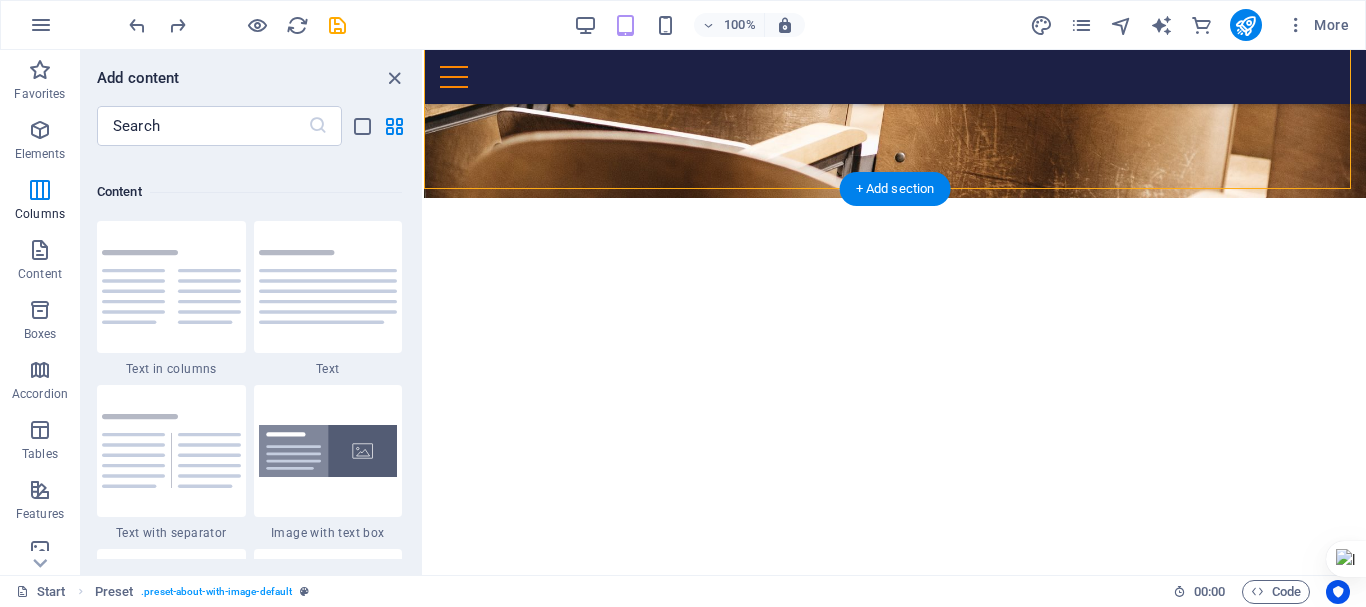 scroll, scrollTop: 3499, scrollLeft: 0, axis: vertical 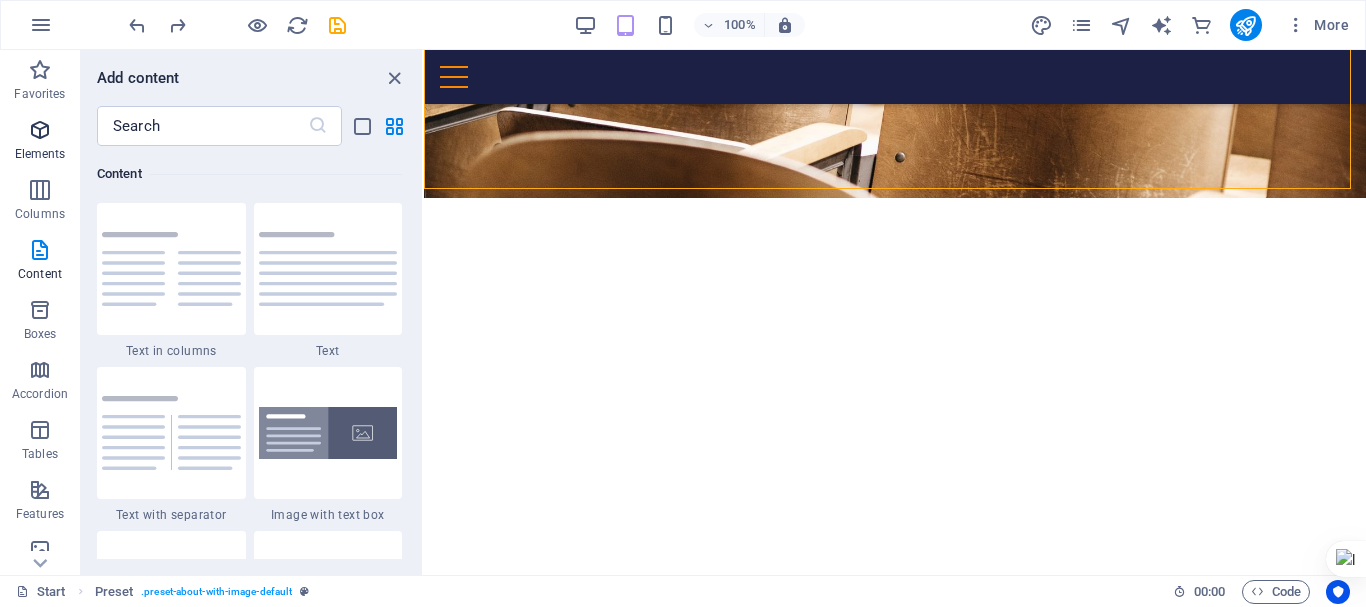 click at bounding box center (40, 130) 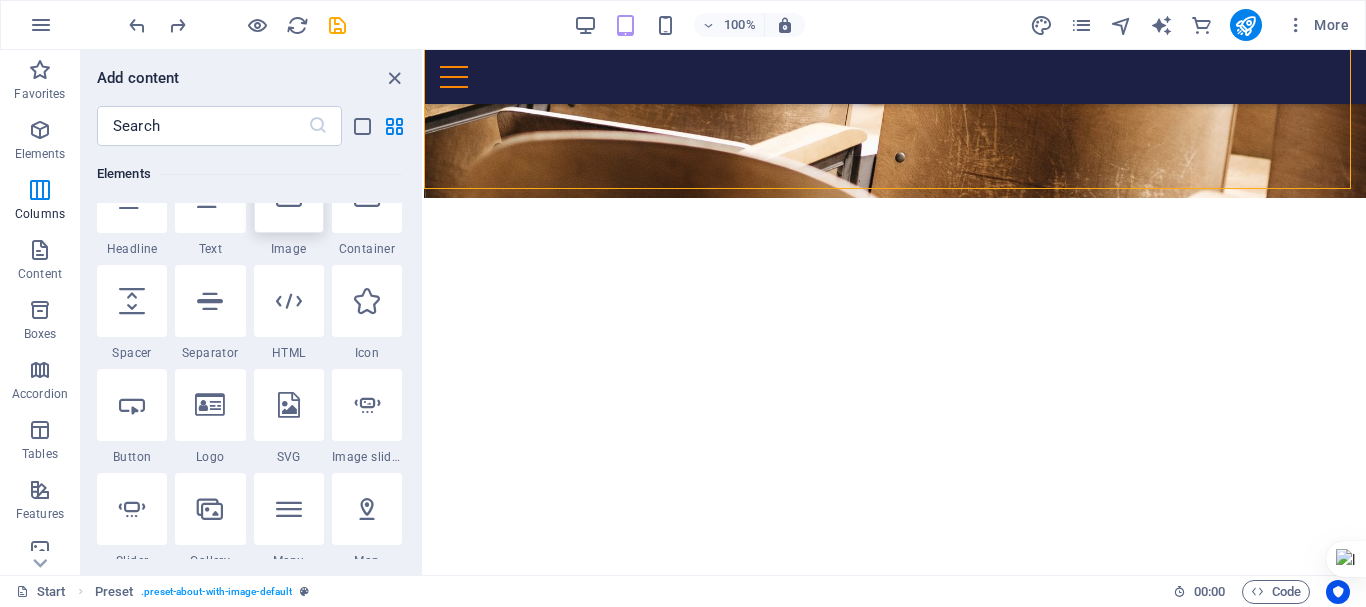 scroll, scrollTop: 213, scrollLeft: 0, axis: vertical 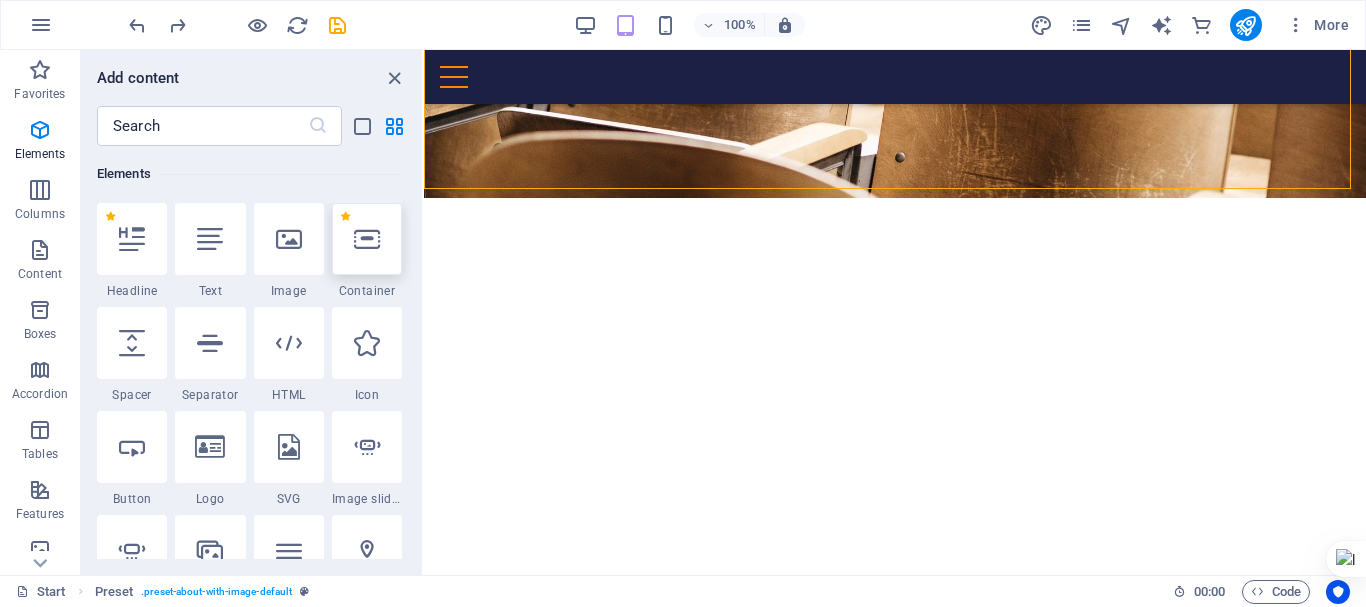 click at bounding box center [367, 239] 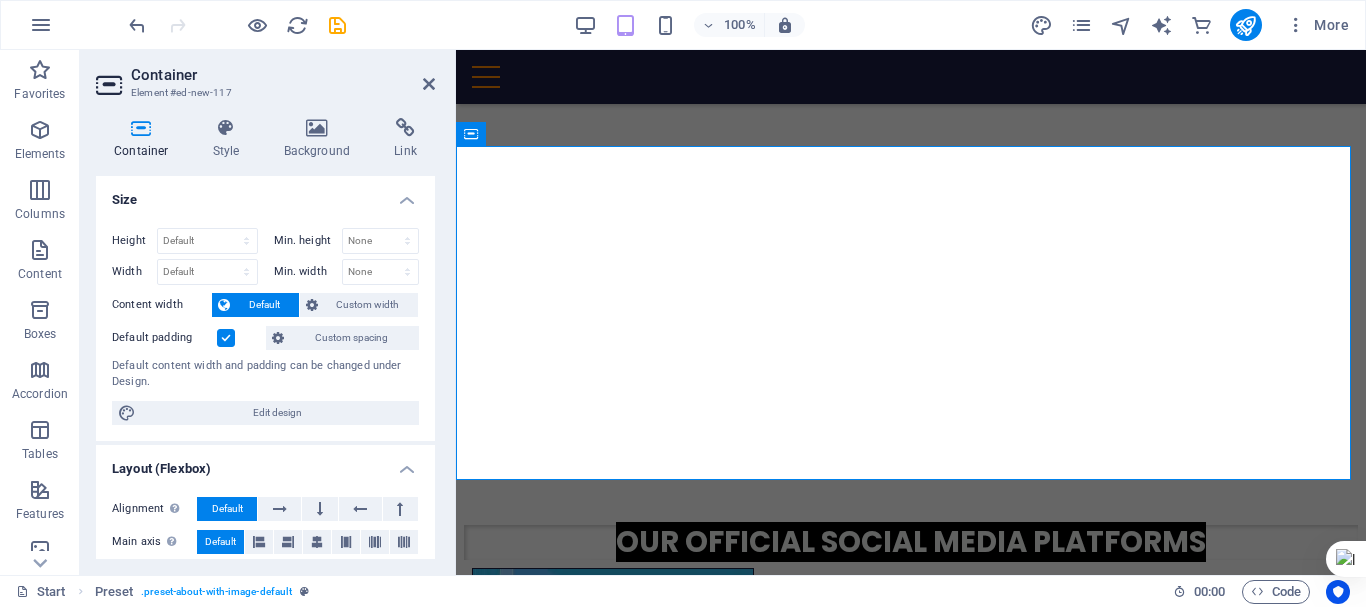 scroll, scrollTop: 20074, scrollLeft: 0, axis: vertical 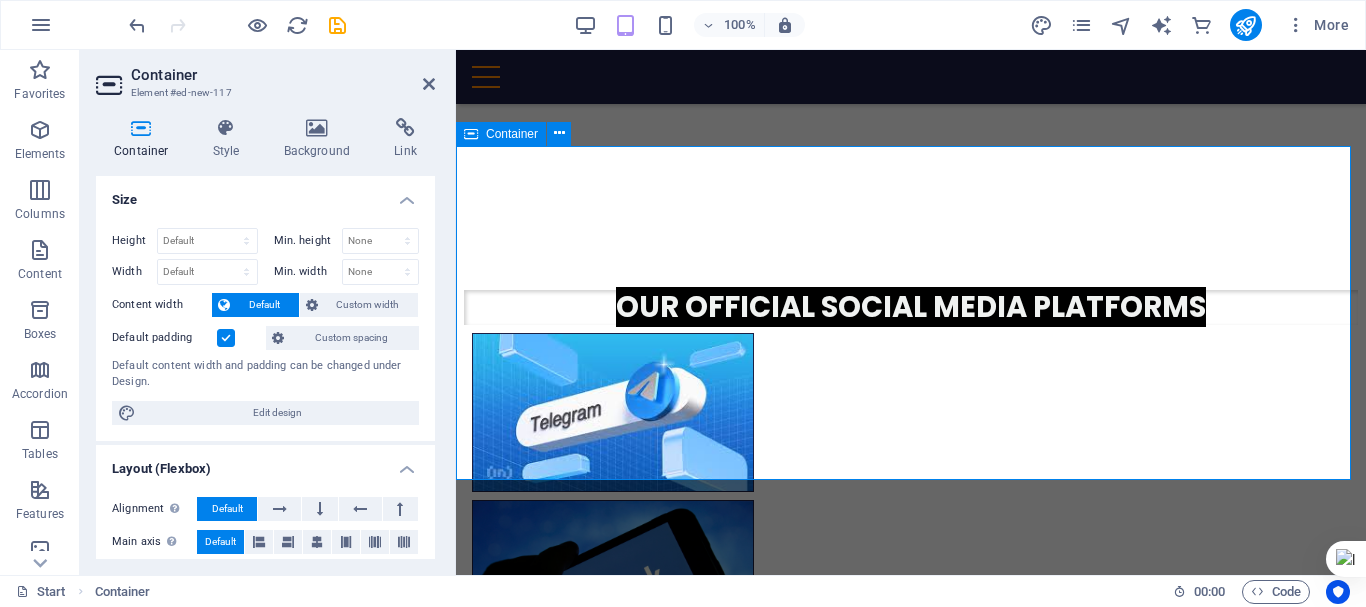 click on "Add elements" at bounding box center (852, 12583) 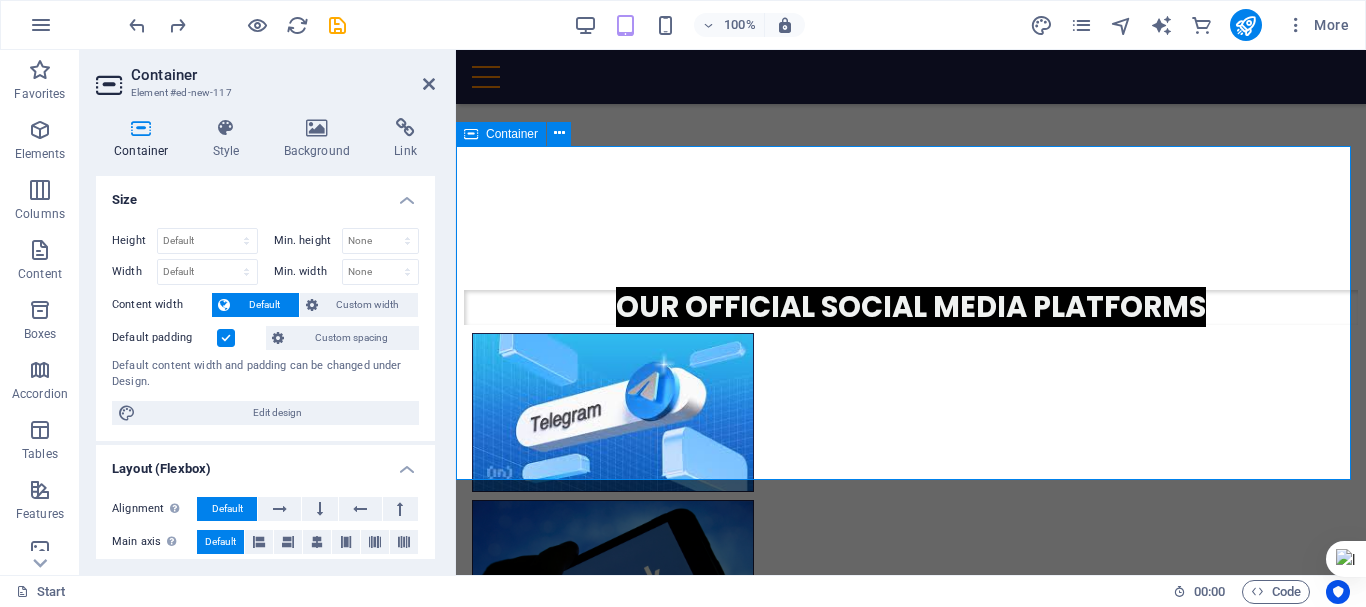 click on "Add elements" at bounding box center [852, 12583] 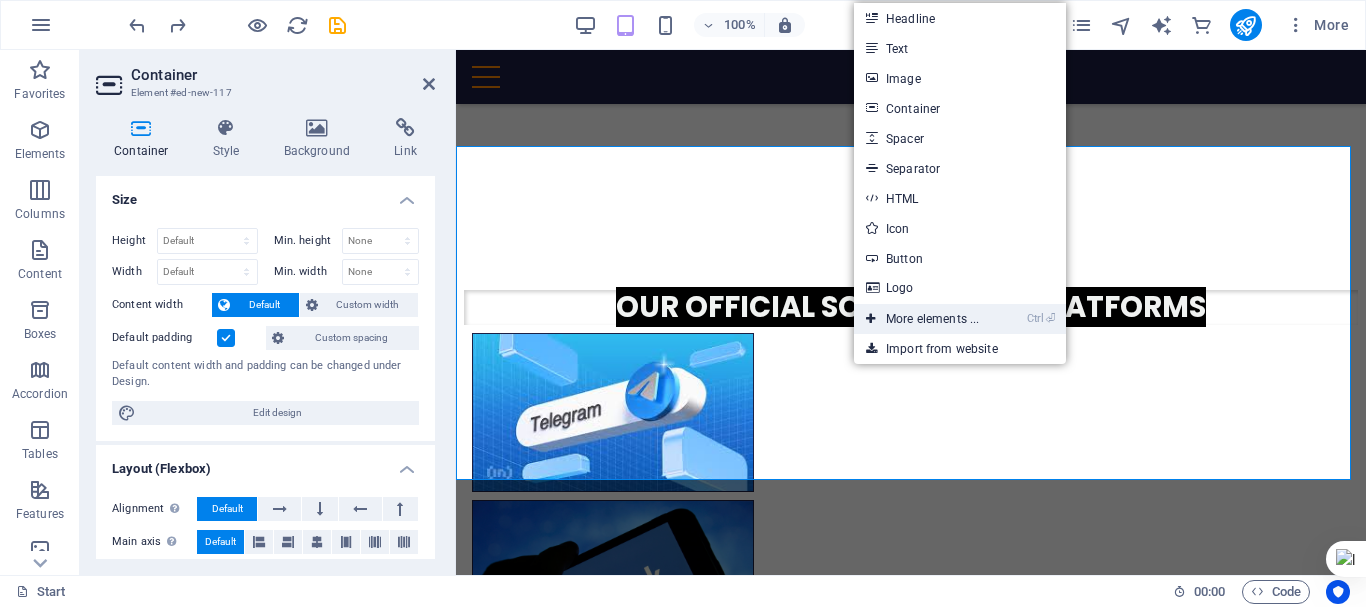 click on "Ctrl ⏎  More elements ..." at bounding box center (922, 319) 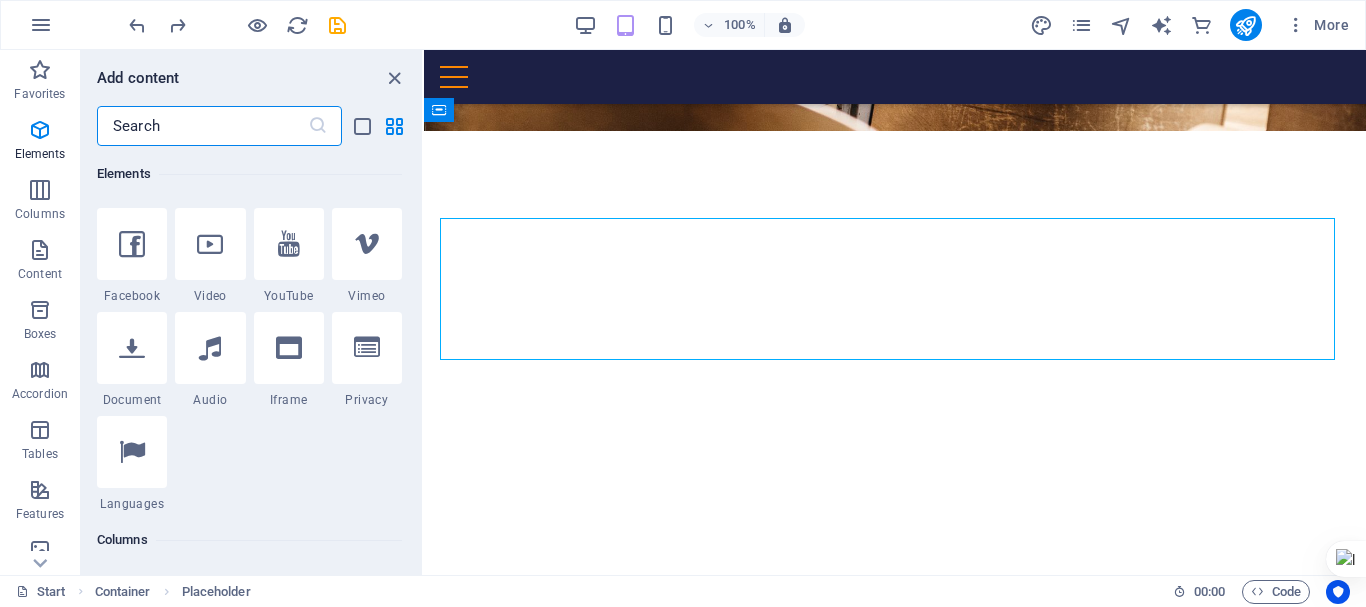 scroll, scrollTop: 625, scrollLeft: 0, axis: vertical 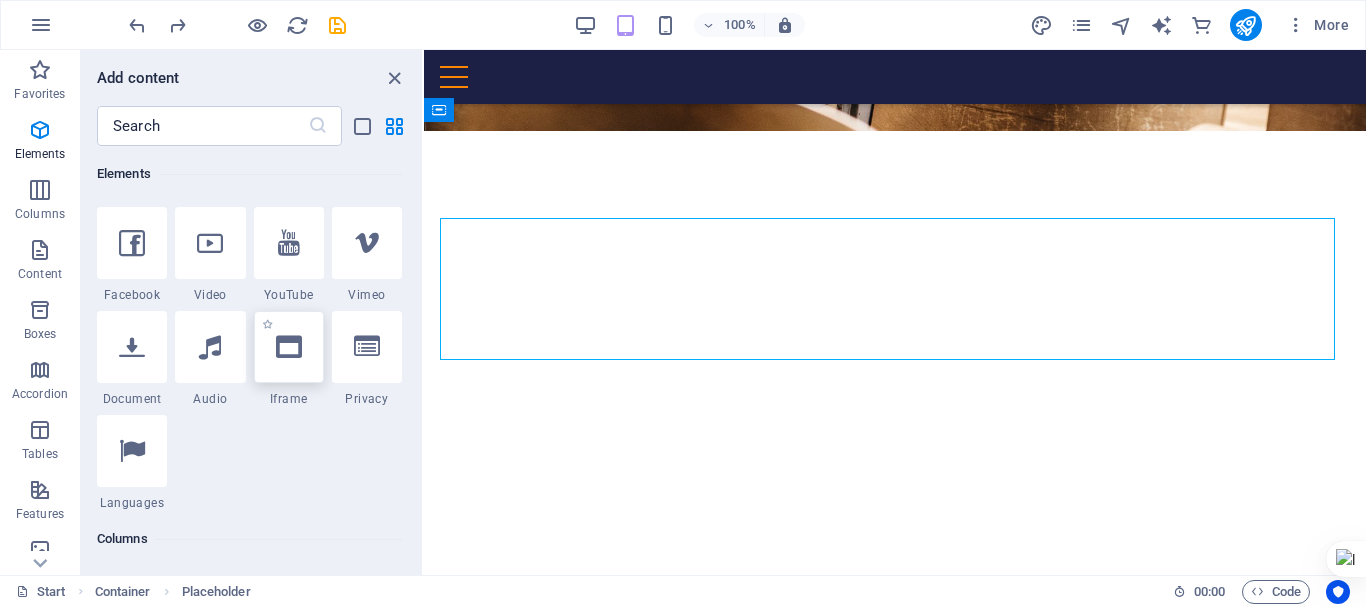 click at bounding box center [289, 347] 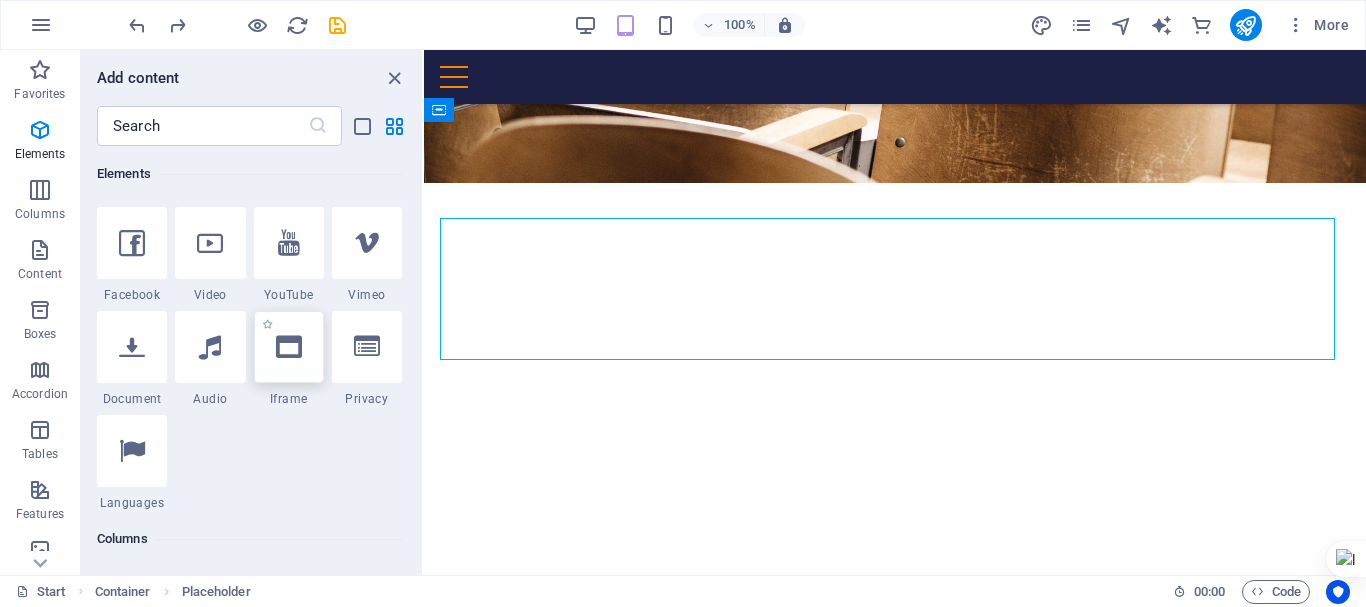 select on "%" 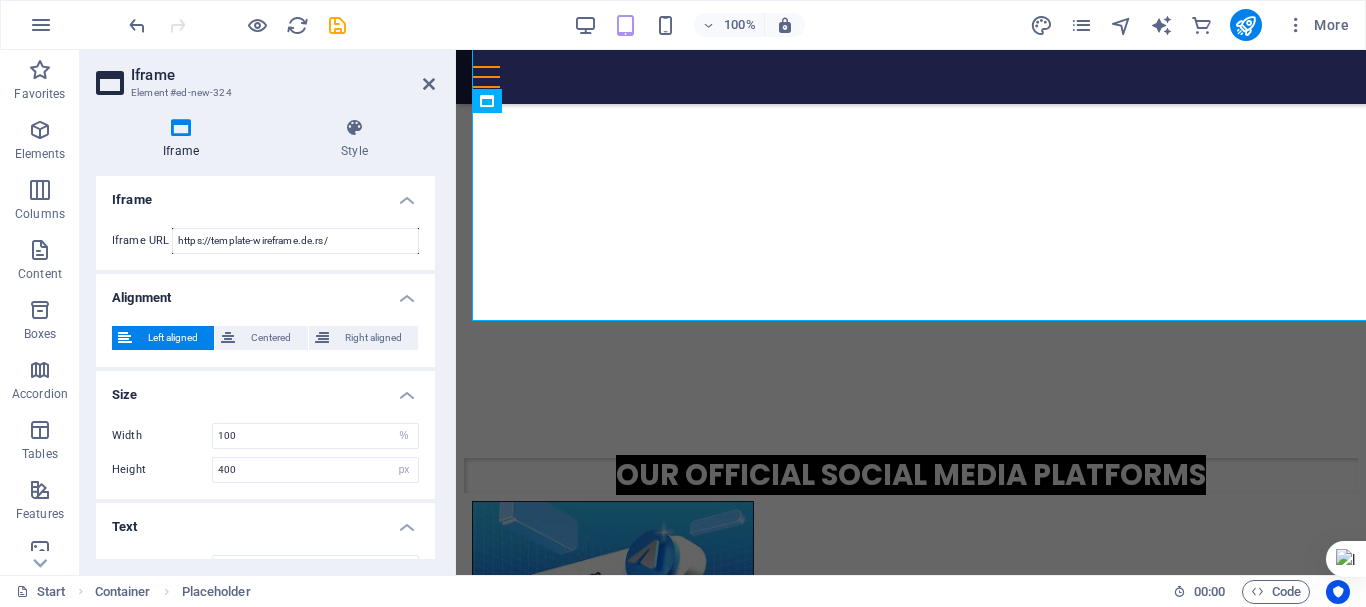 scroll, scrollTop: 20203, scrollLeft: 0, axis: vertical 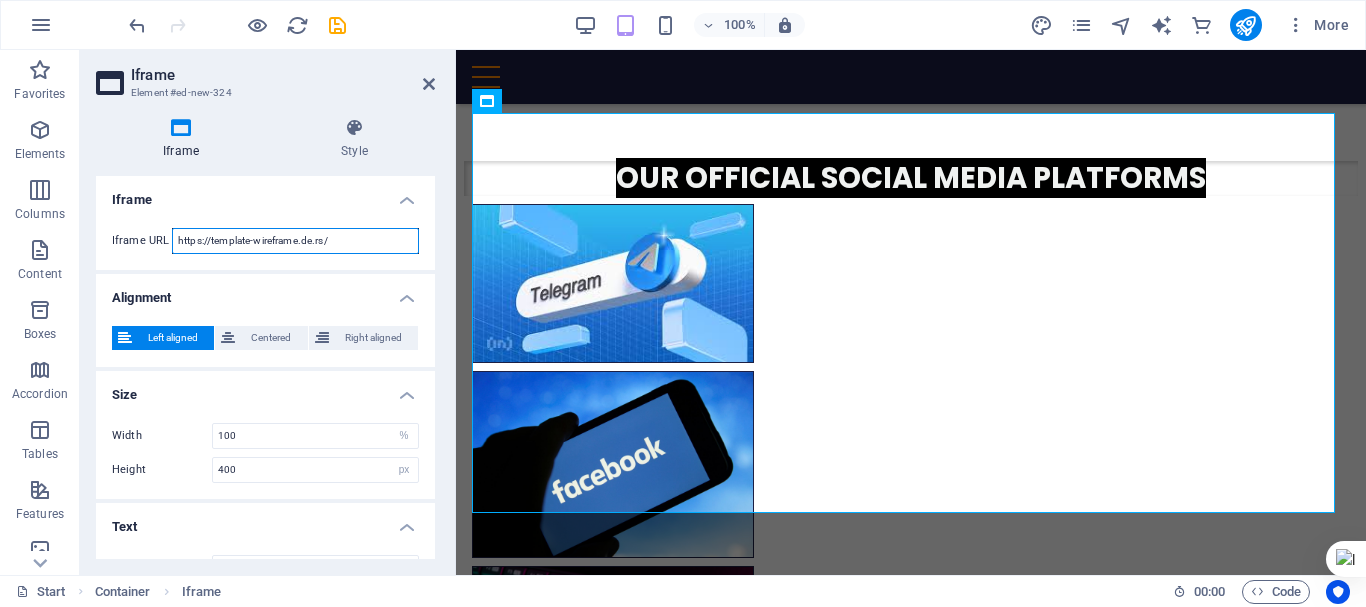 click on "https://template-wireframe.de.rs/" at bounding box center (295, 241) 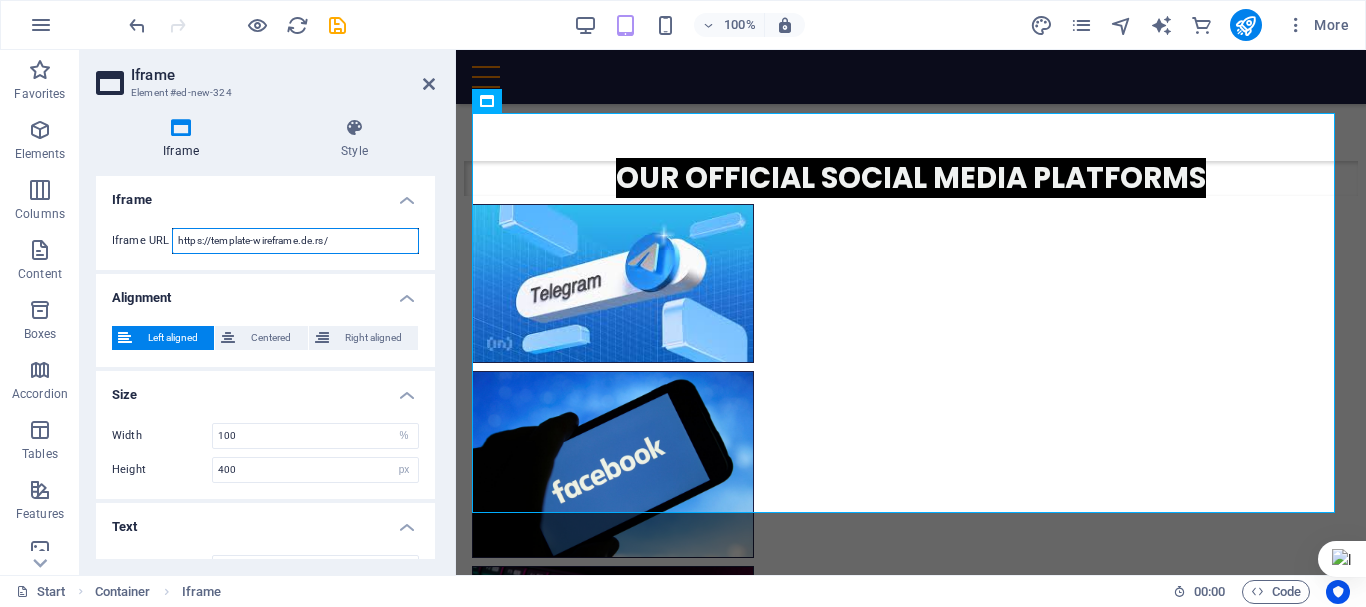 click on "https://template-wireframe.de.rs/" at bounding box center (295, 241) 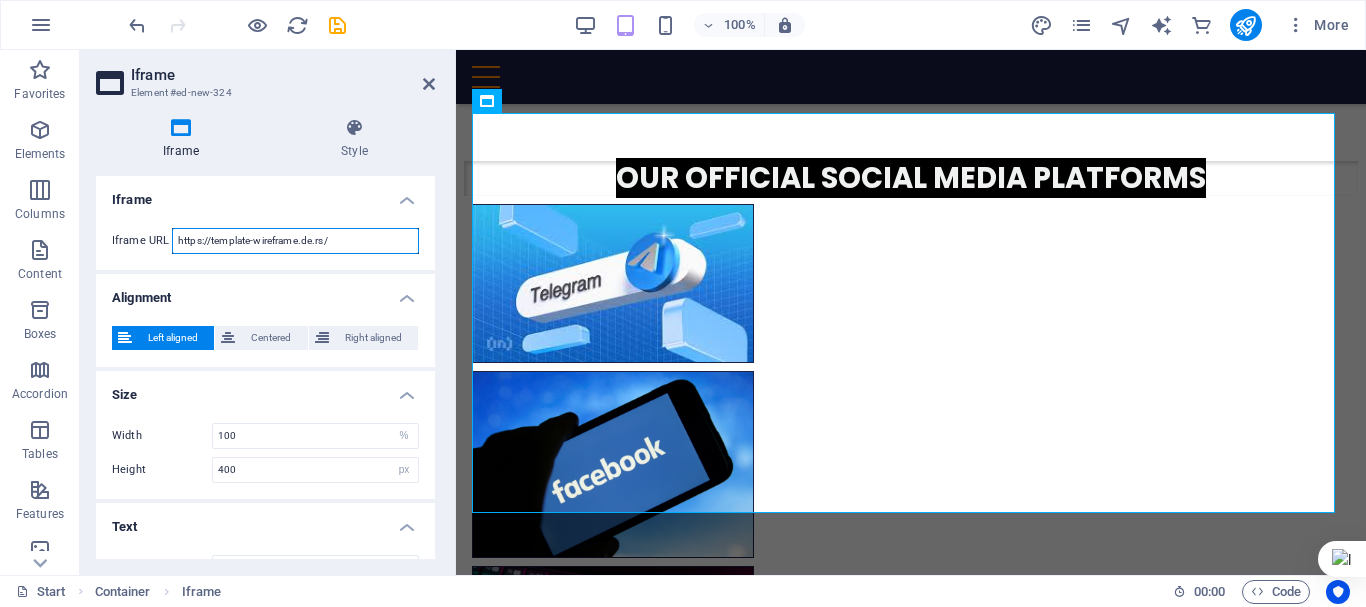 paste on "[URL]" 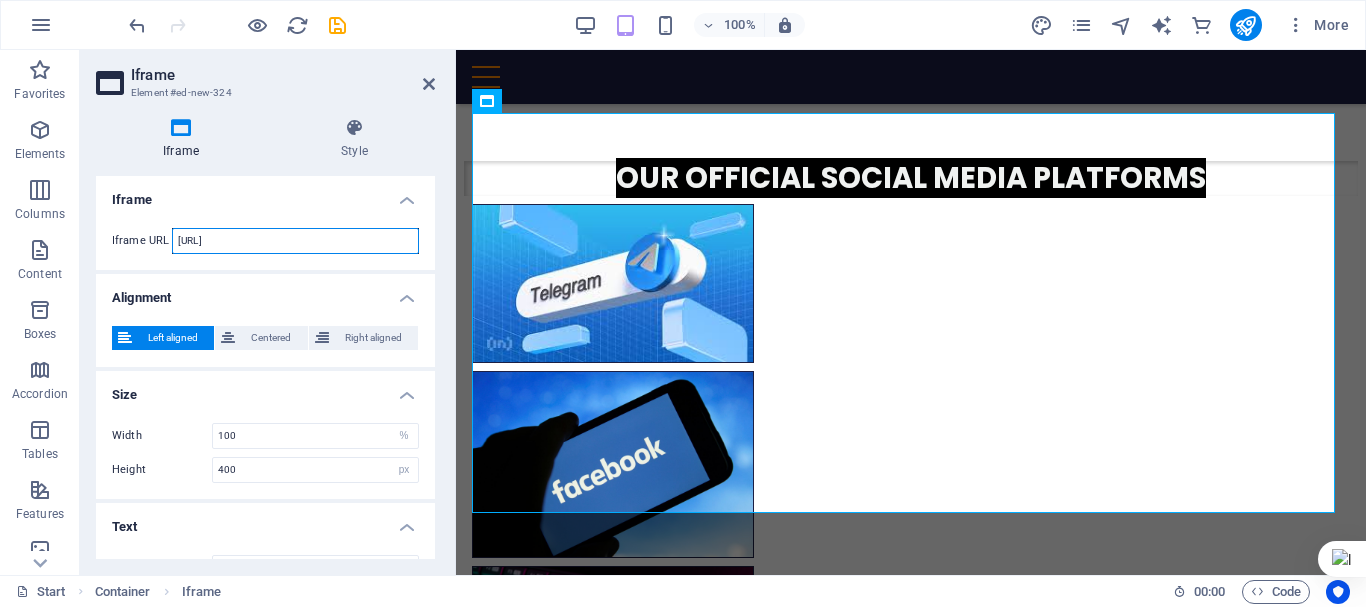 scroll, scrollTop: 0, scrollLeft: 1483, axis: horizontal 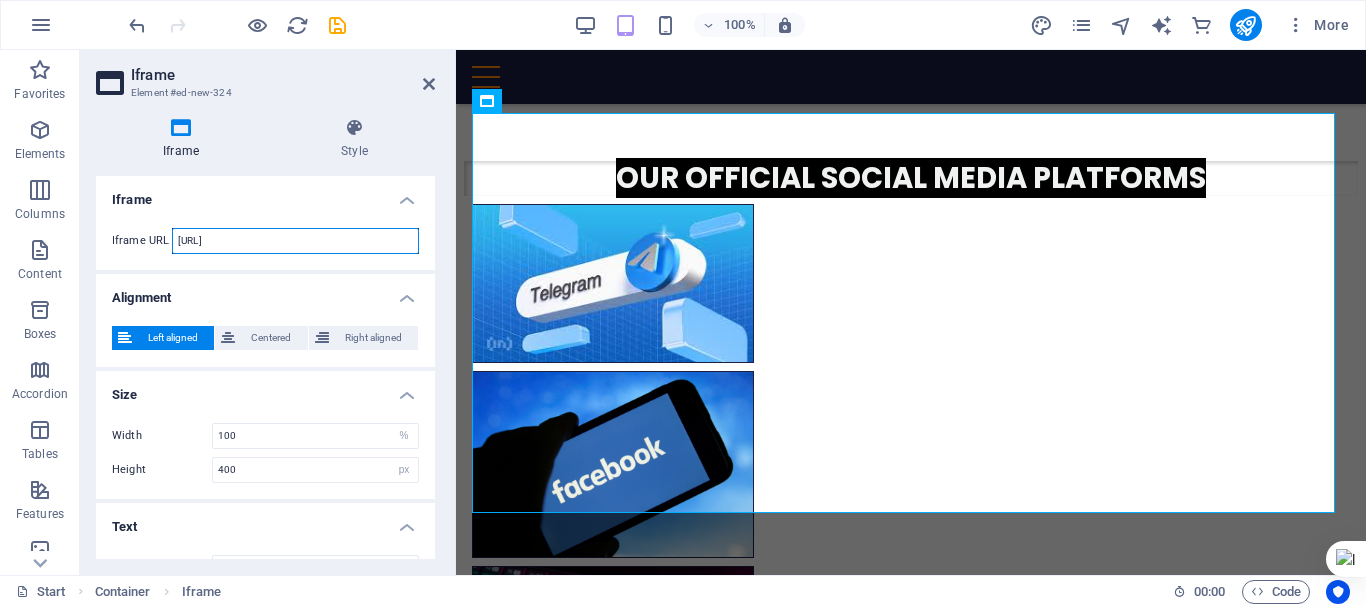 click on "[URL]" at bounding box center [295, 241] 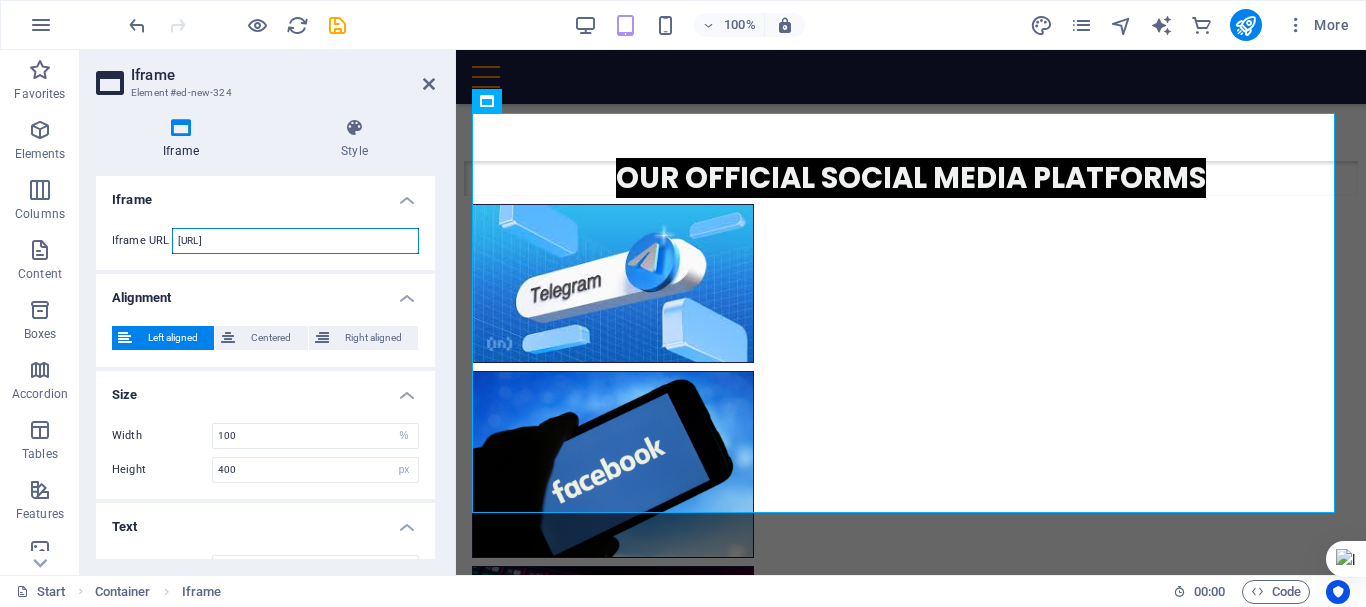 scroll, scrollTop: 0, scrollLeft: 0, axis: both 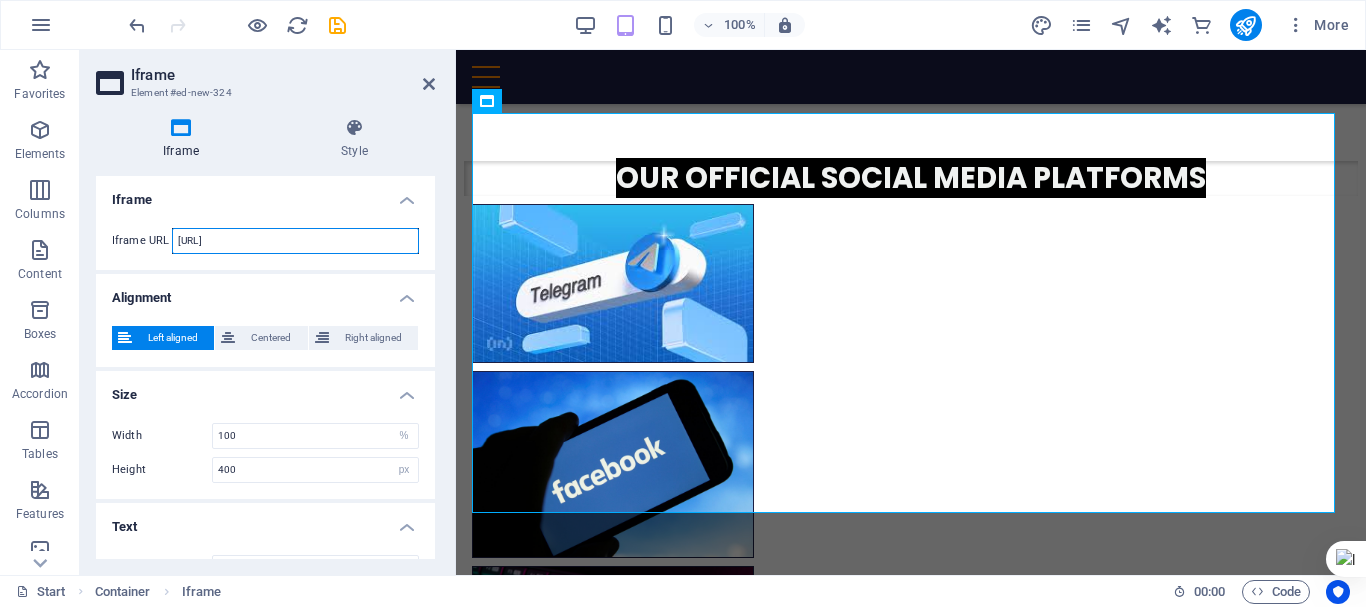 click on "[URL]" at bounding box center (295, 241) 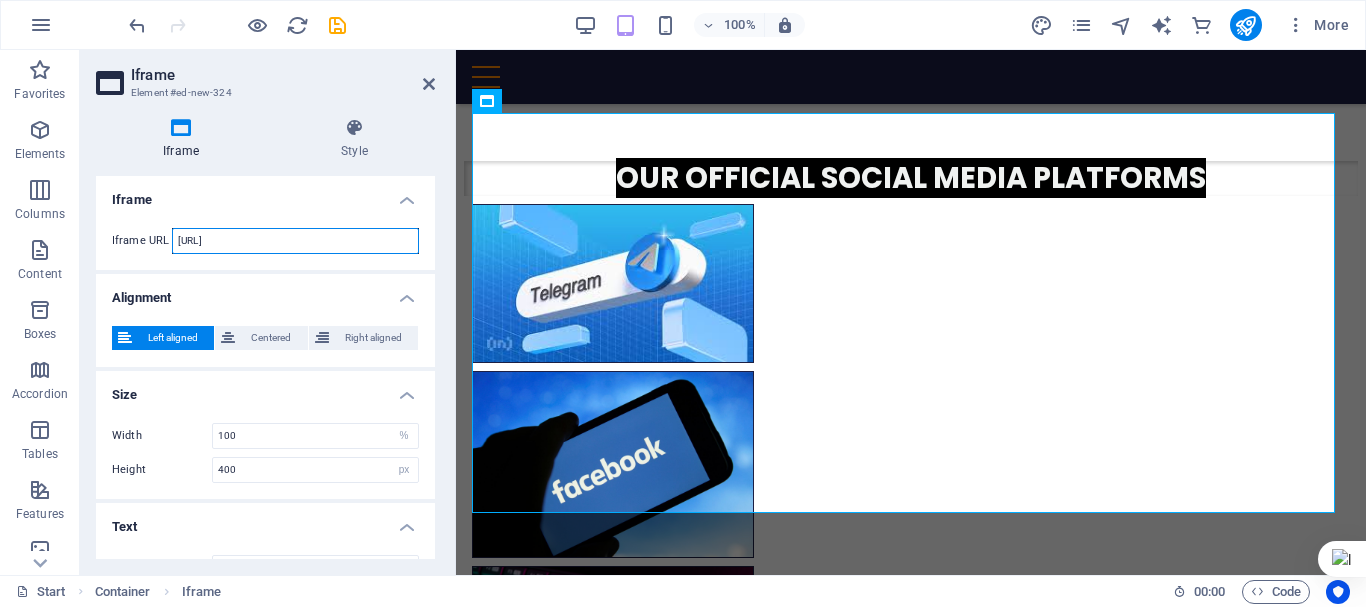 click on "[URL]" at bounding box center (295, 241) 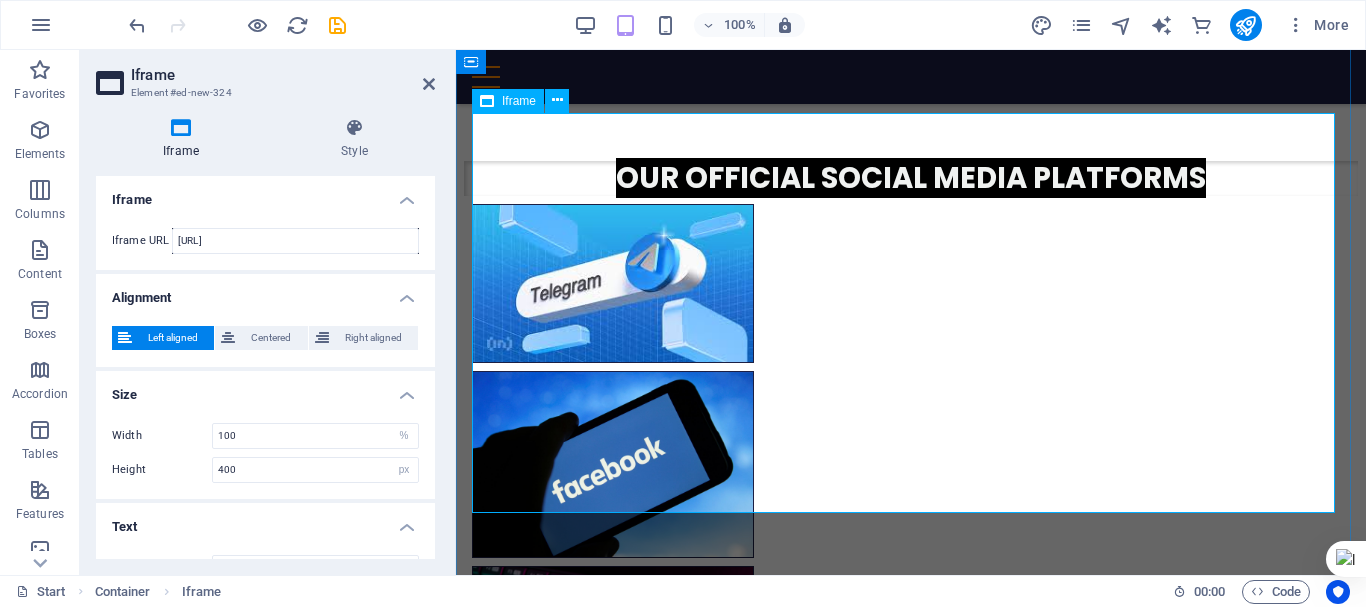 scroll, scrollTop: 0, scrollLeft: 0, axis: both 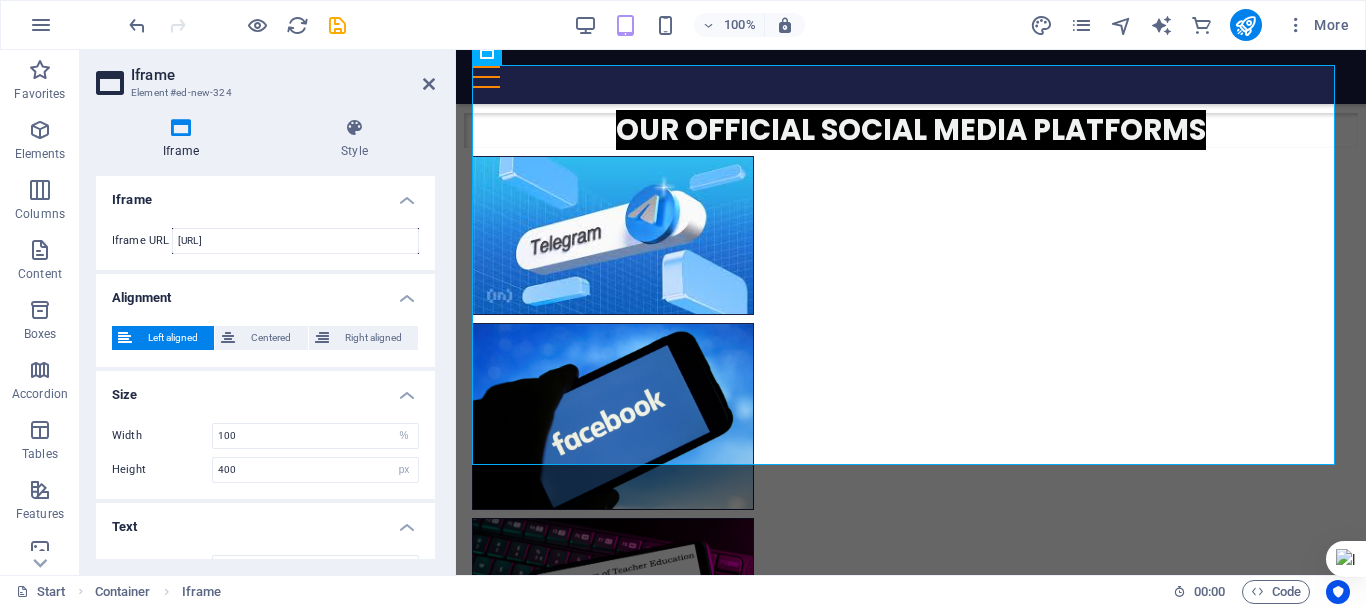 click on "Iframe Element #ed-new-324" at bounding box center (265, 76) 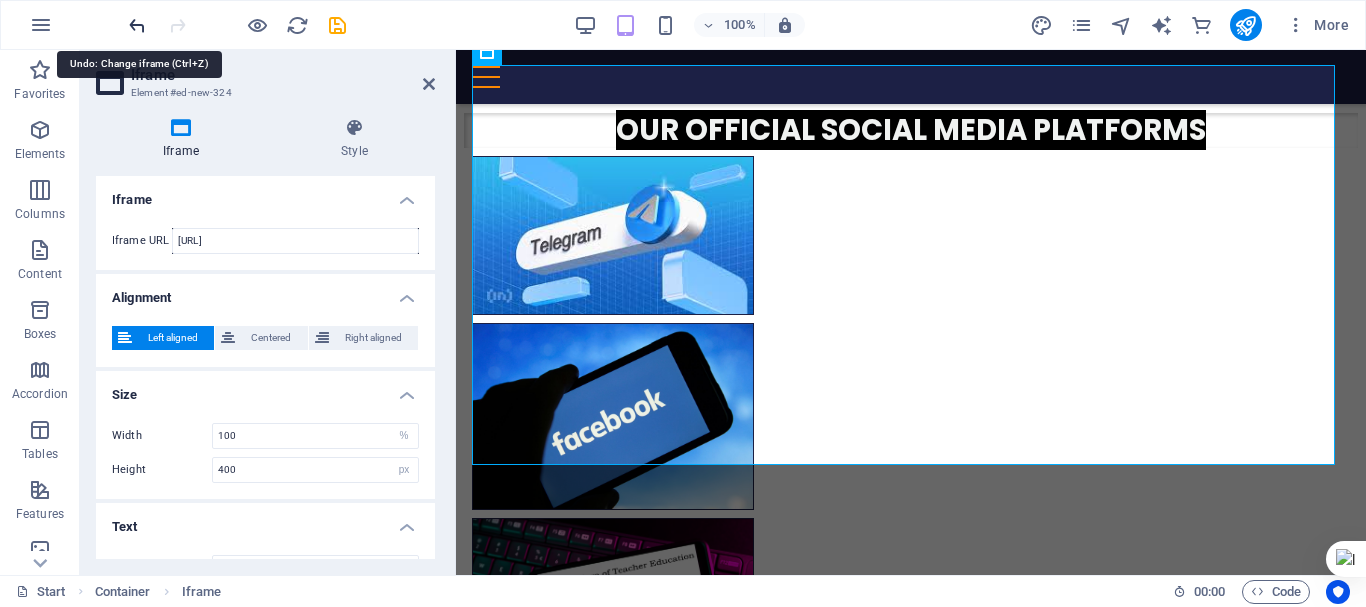 click at bounding box center [137, 25] 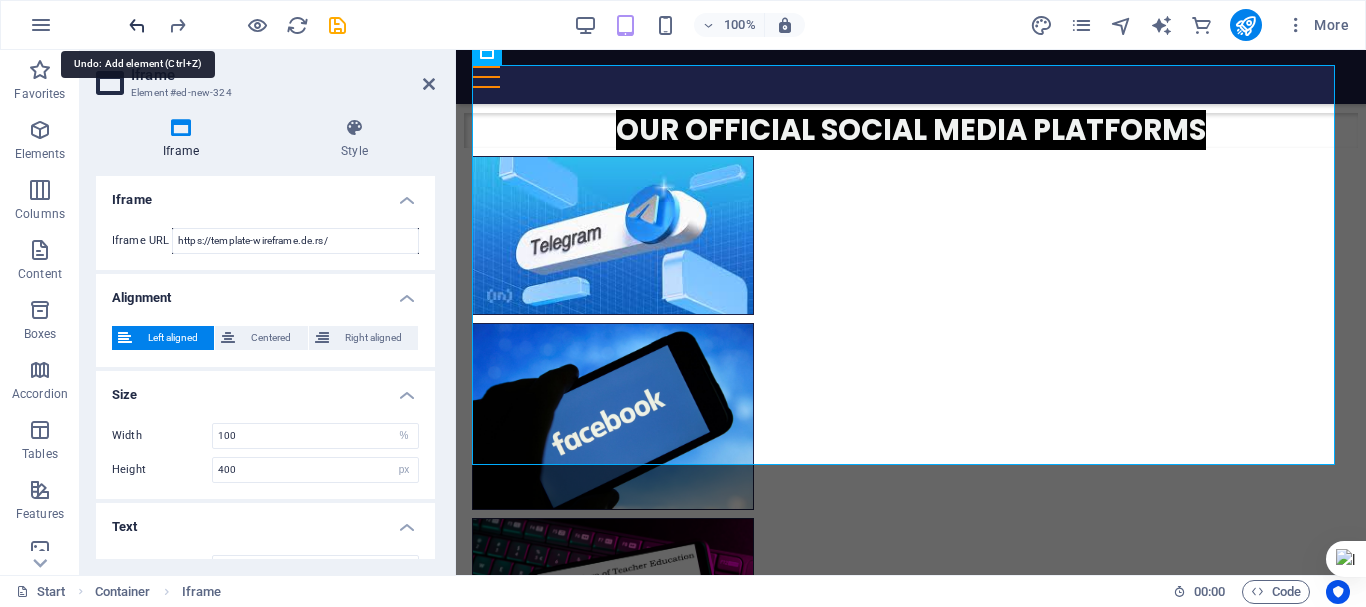 click at bounding box center (137, 25) 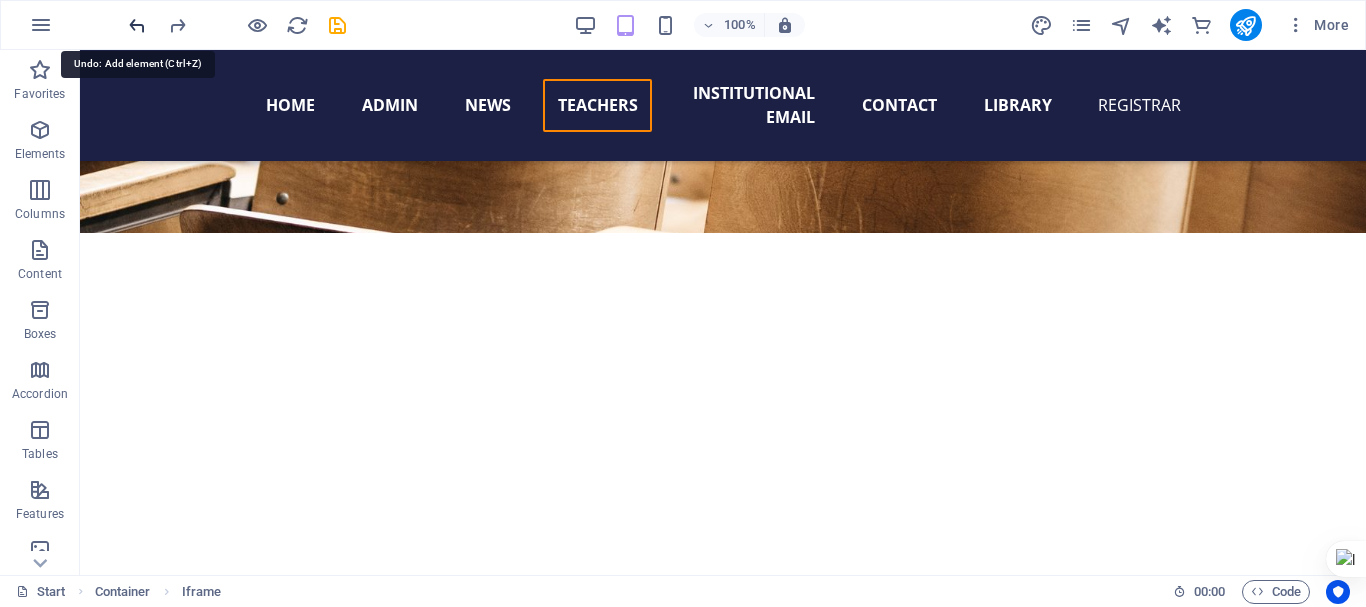 scroll, scrollTop: 19512, scrollLeft: 0, axis: vertical 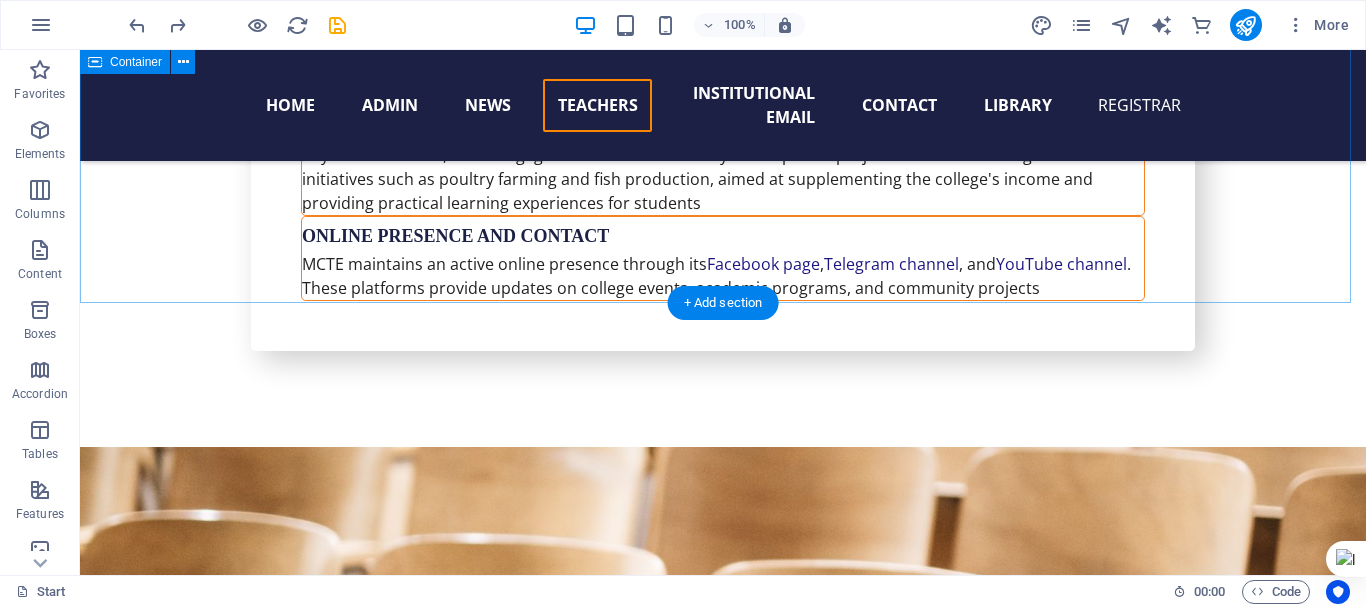 click on "Add elements" at bounding box center (664, 13335) 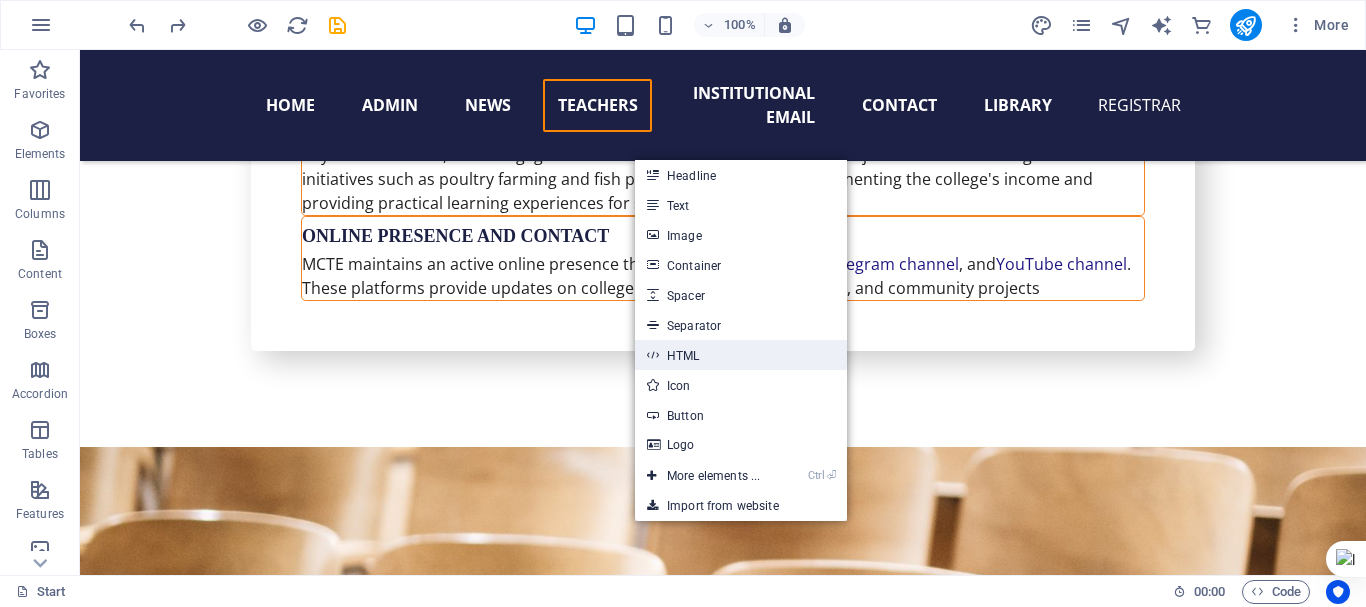 click on "HTML" at bounding box center [741, 355] 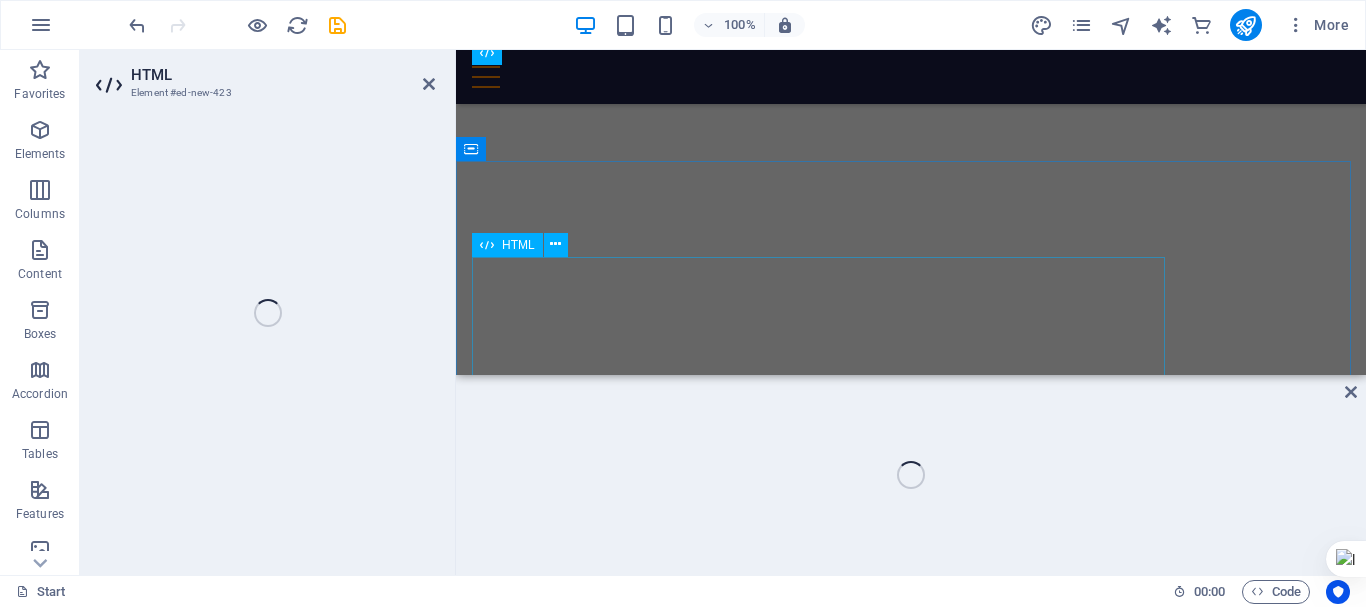 scroll, scrollTop: 20051, scrollLeft: 0, axis: vertical 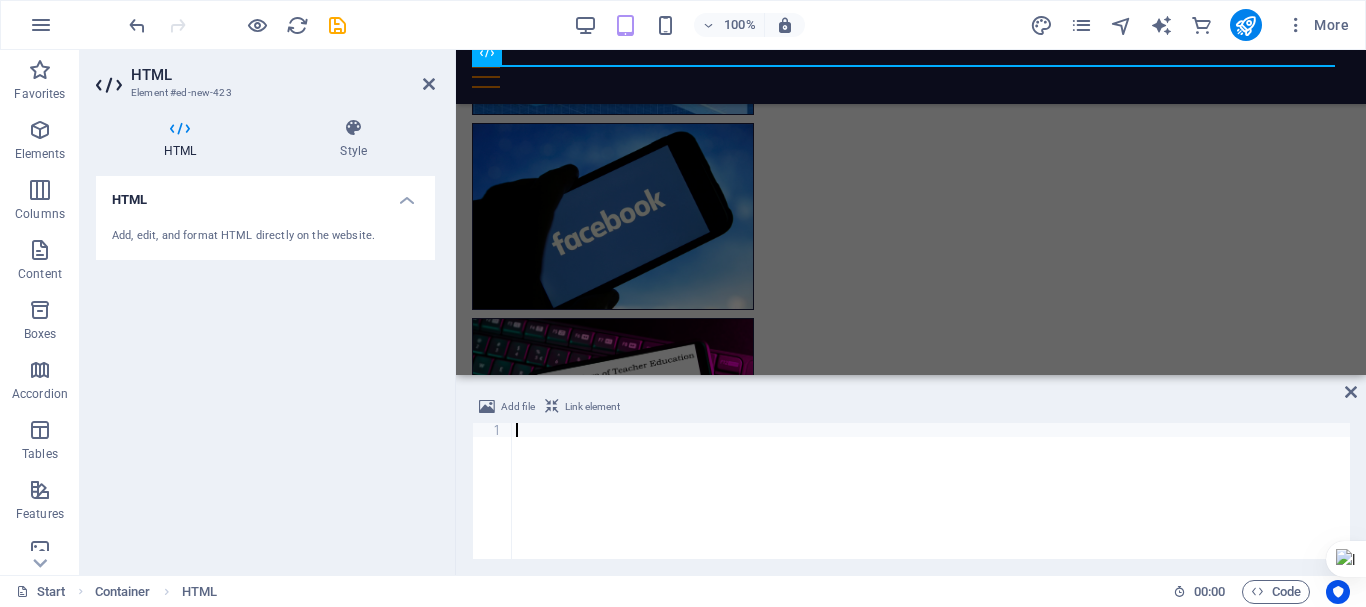 type on "[URL]" 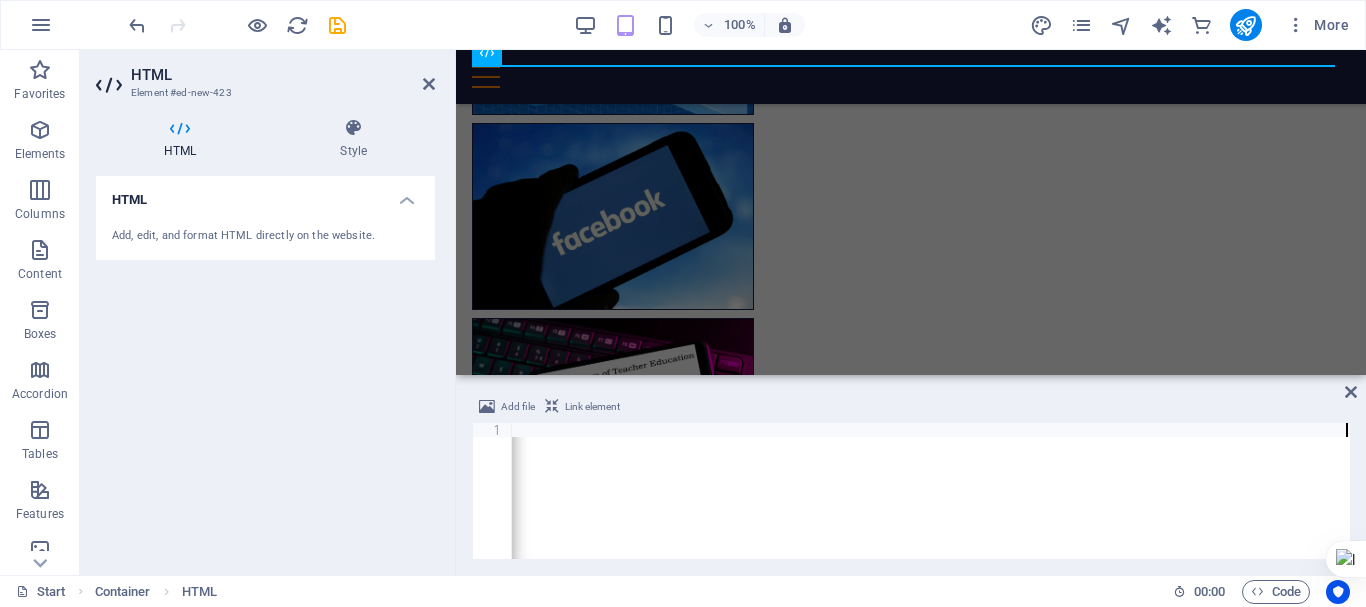 scroll, scrollTop: 0, scrollLeft: 1481, axis: horizontal 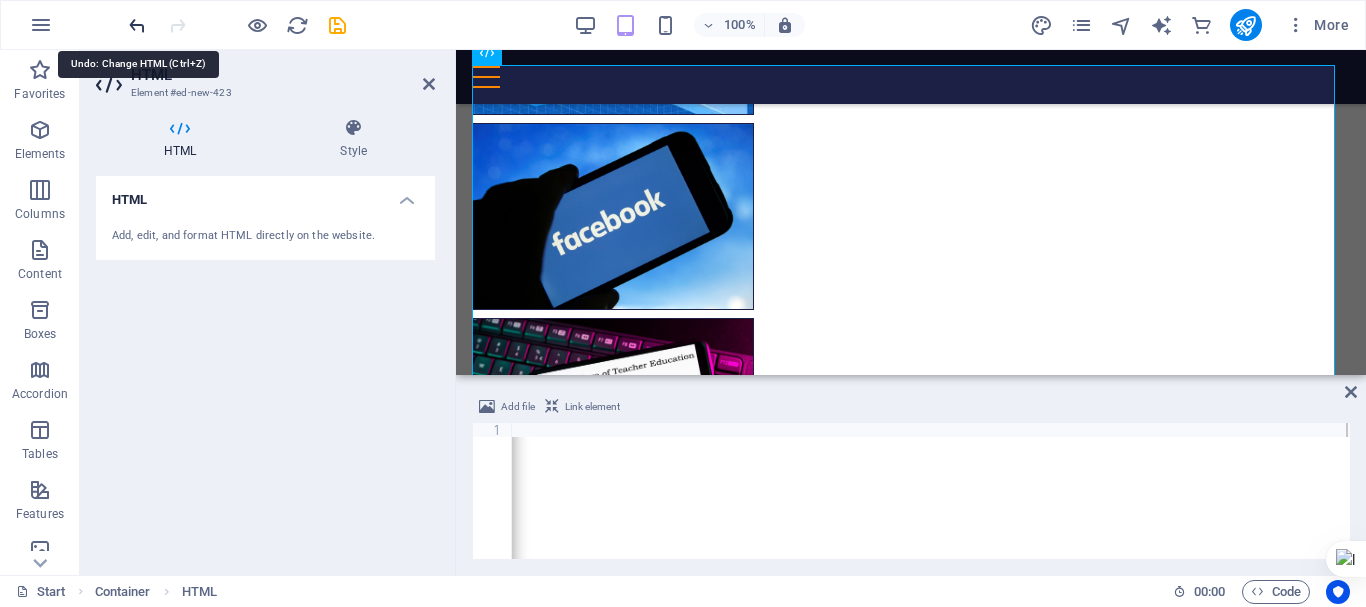 click at bounding box center [137, 25] 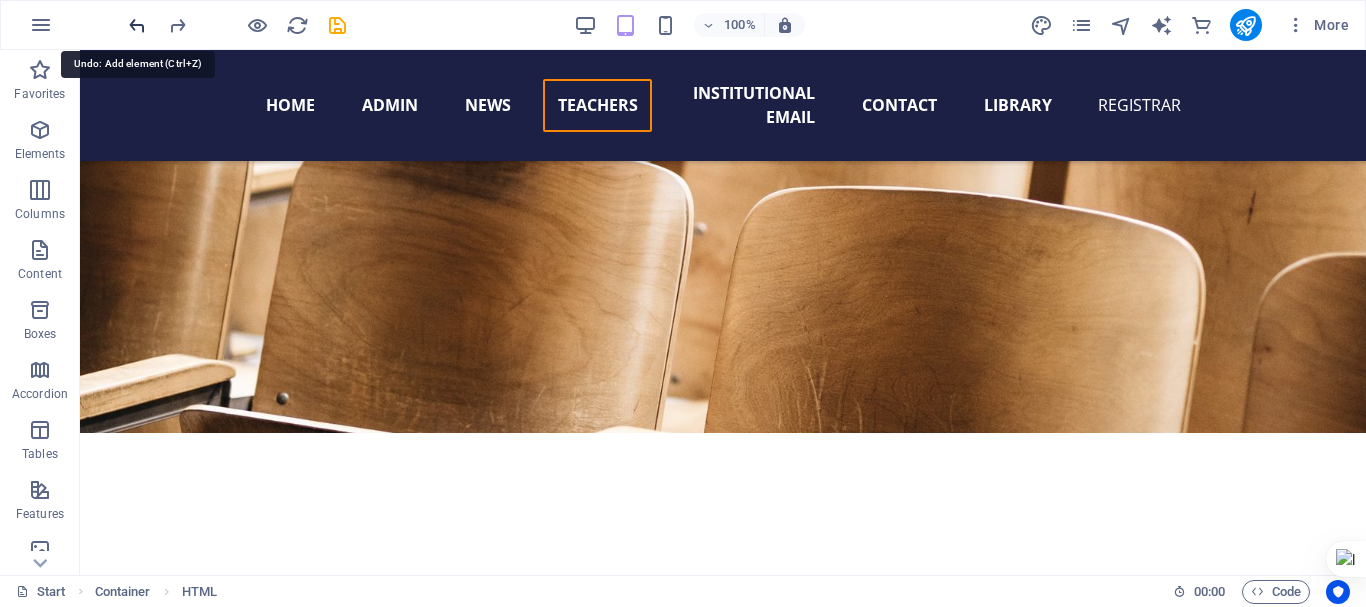 scroll, scrollTop: 19512, scrollLeft: 0, axis: vertical 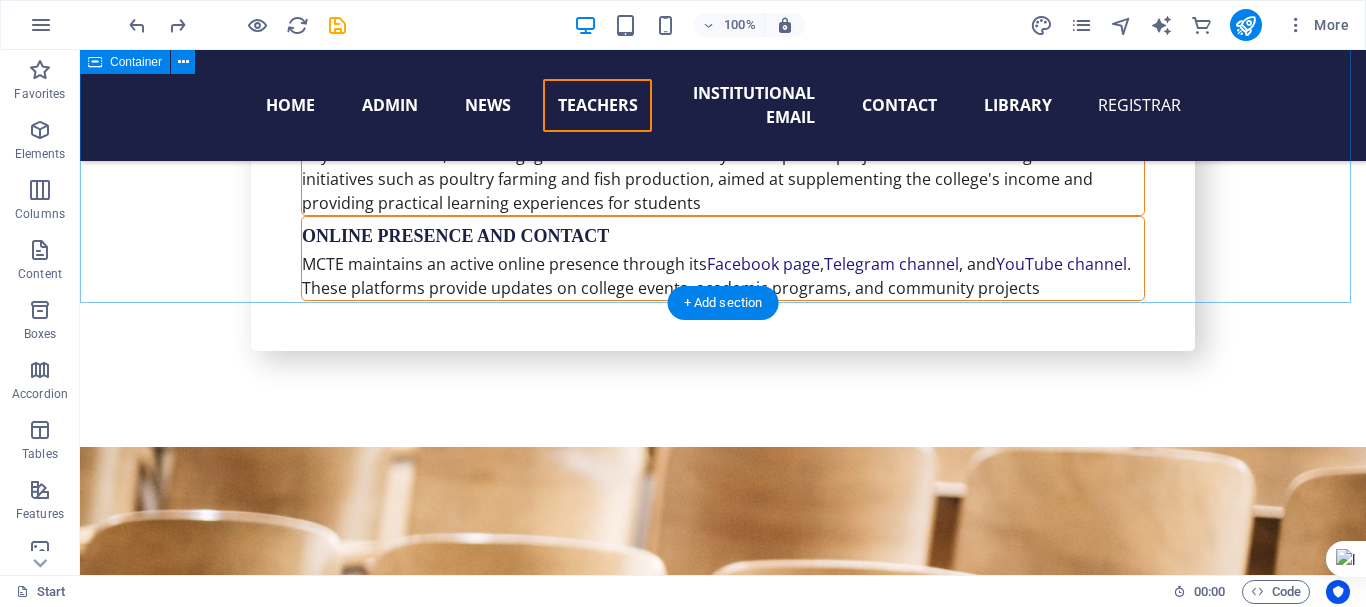 click on "Add elements" at bounding box center (664, 13335) 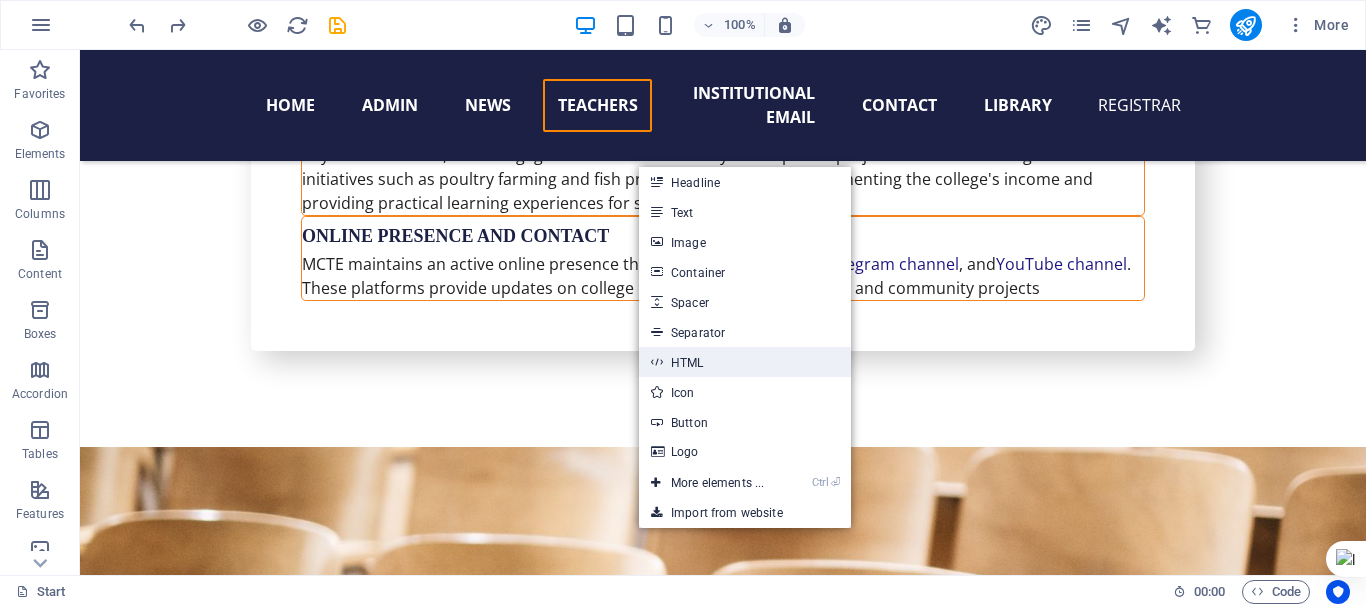click on "HTML" at bounding box center (745, 362) 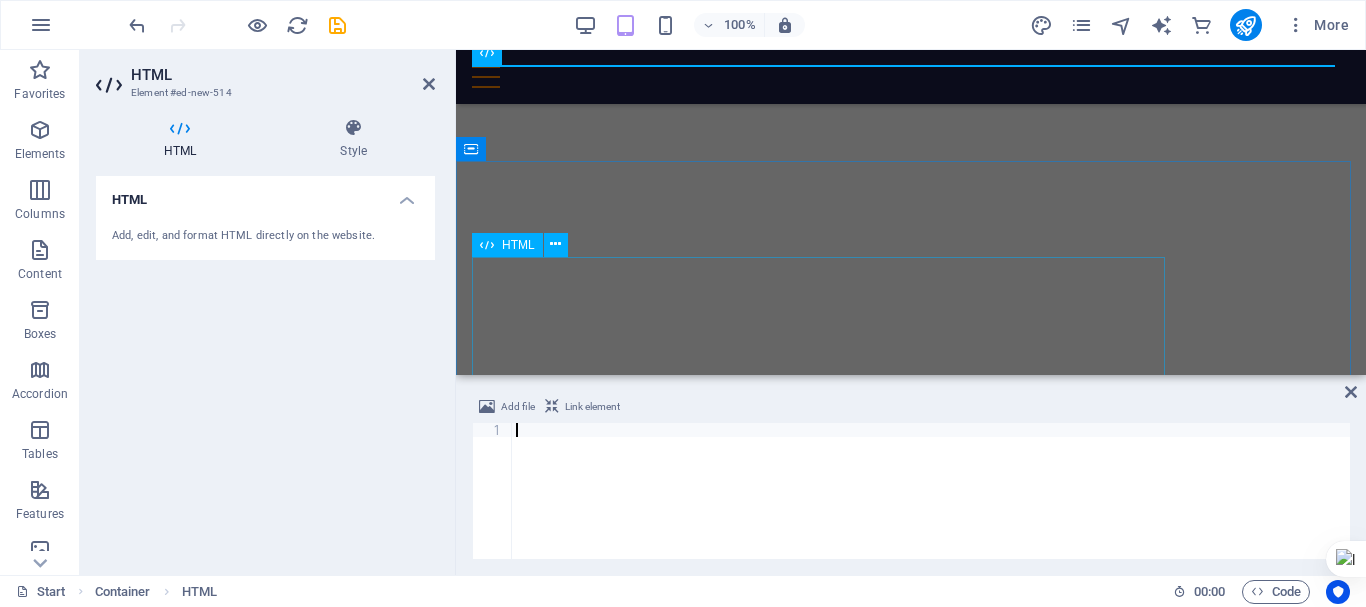 scroll, scrollTop: 20051, scrollLeft: 0, axis: vertical 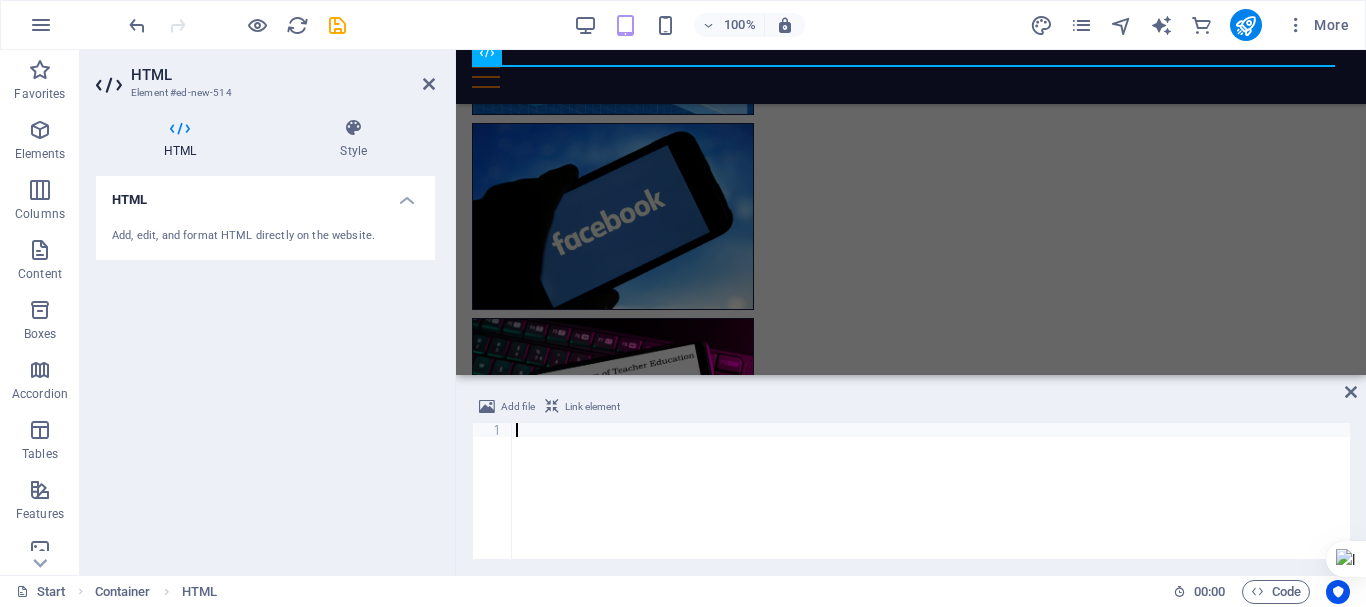 click on "Link element" at bounding box center [592, 407] 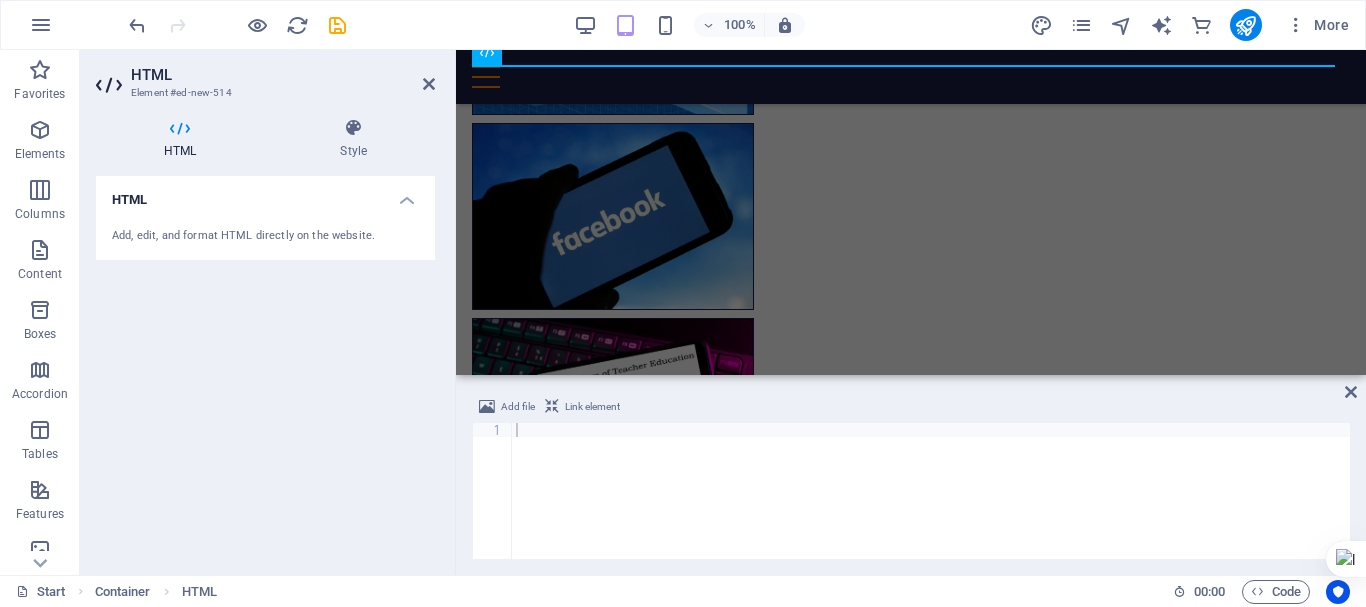 type 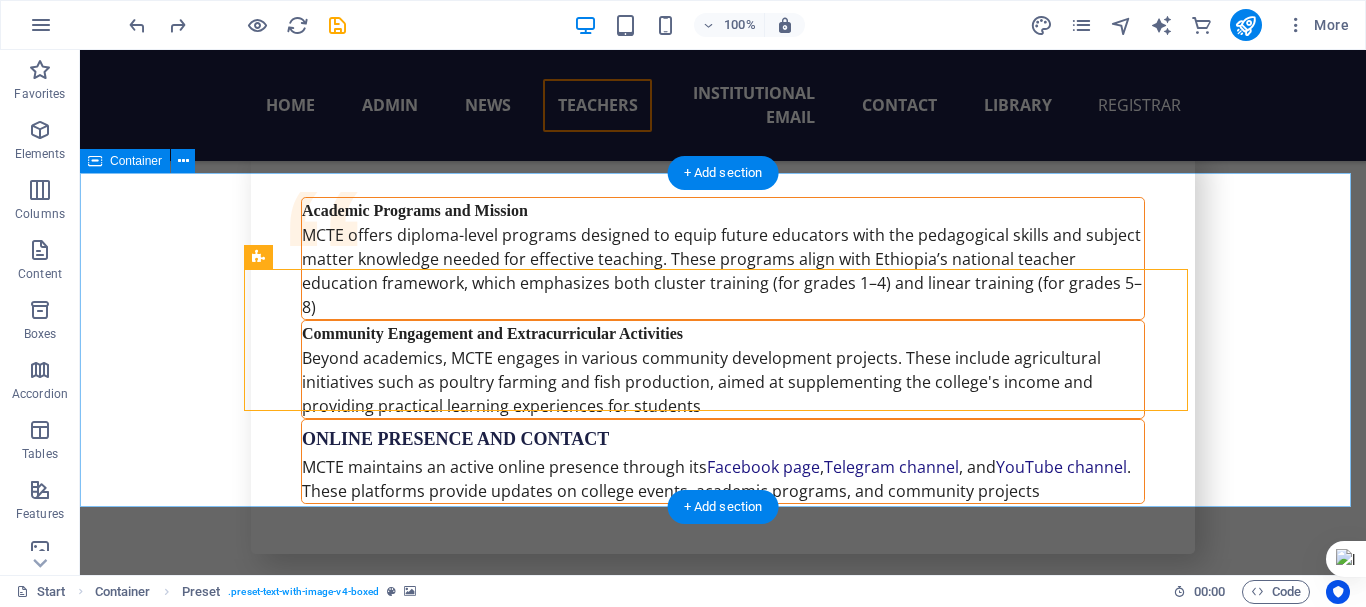 scroll, scrollTop: 19307, scrollLeft: 0, axis: vertical 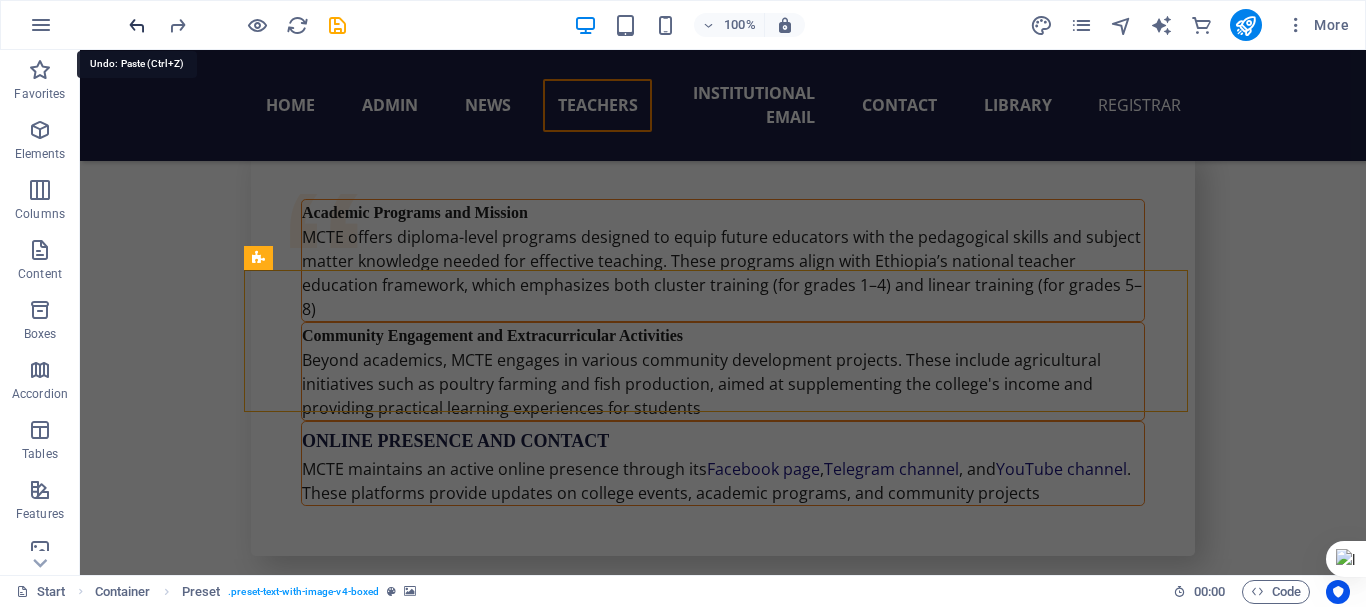 click at bounding box center (137, 25) 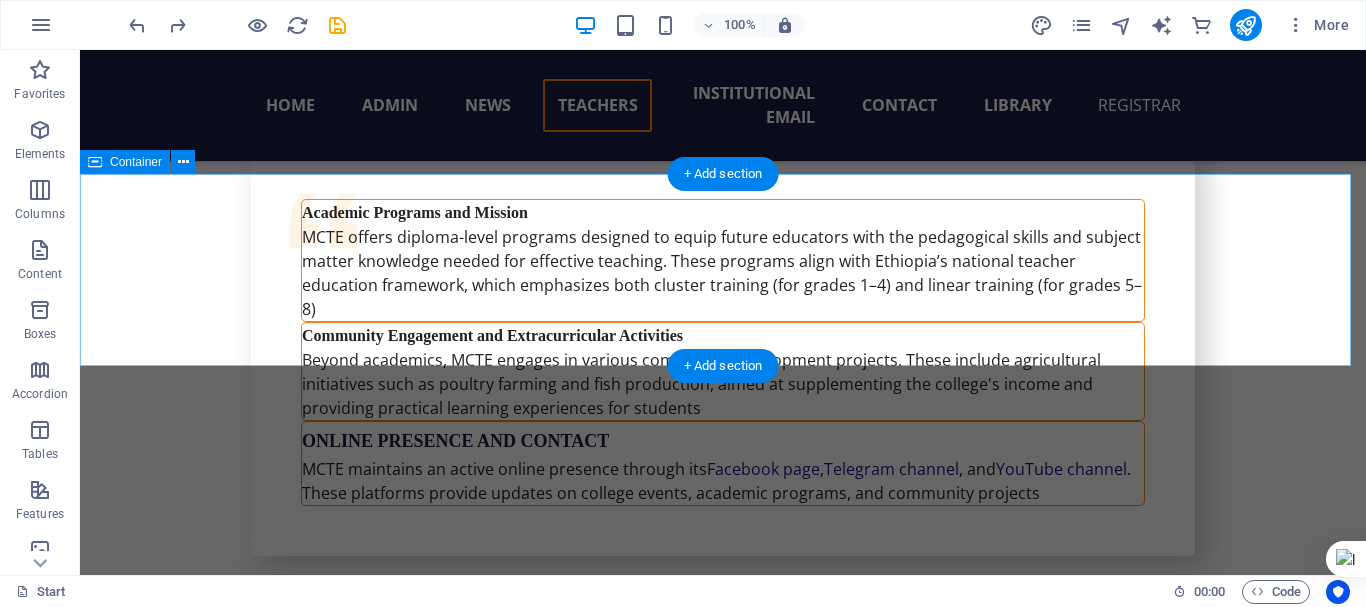 click at bounding box center (723, 13439) 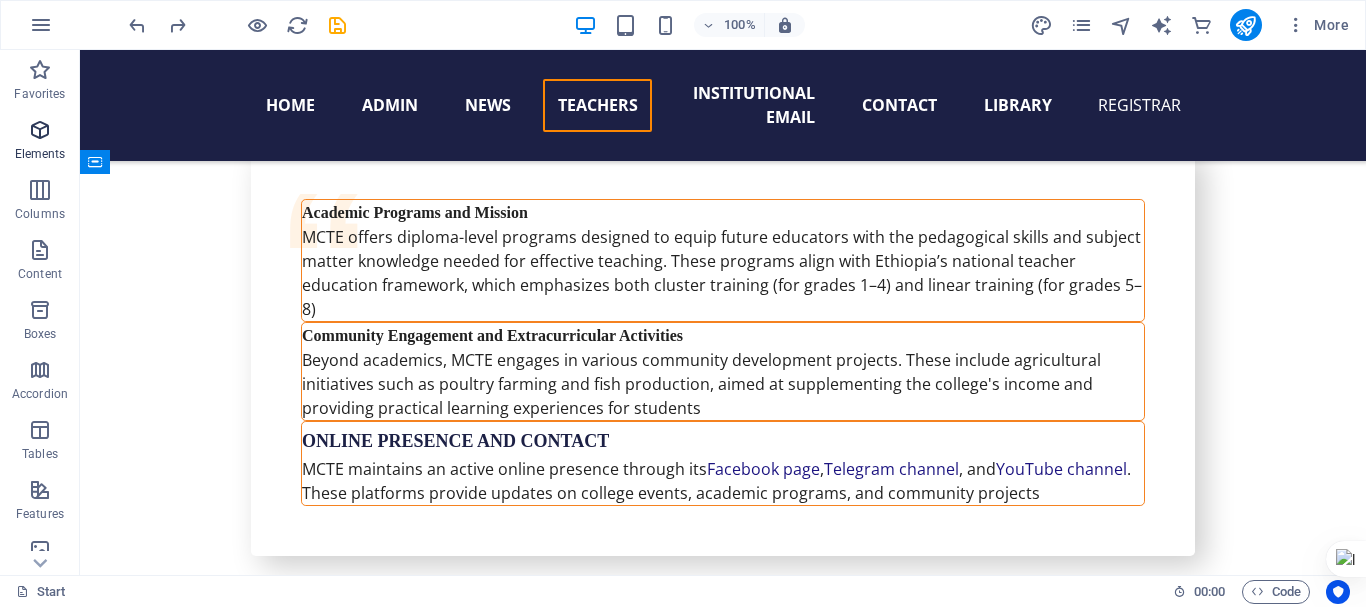 click at bounding box center (40, 130) 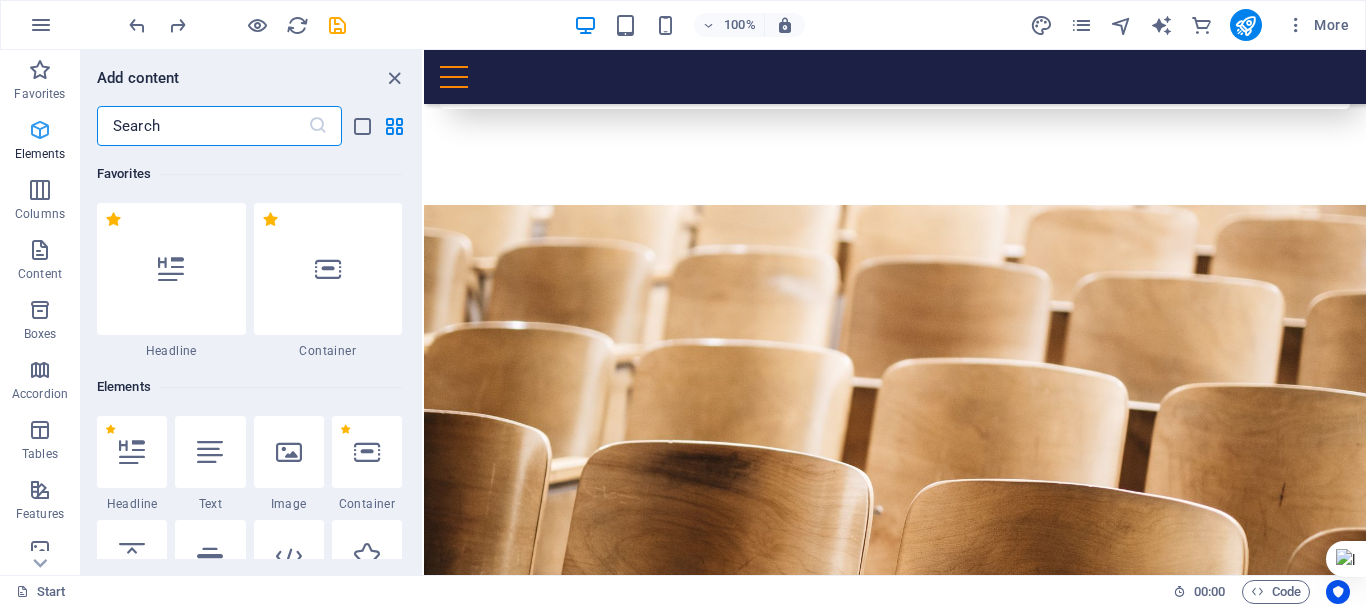 scroll, scrollTop: 19854, scrollLeft: 0, axis: vertical 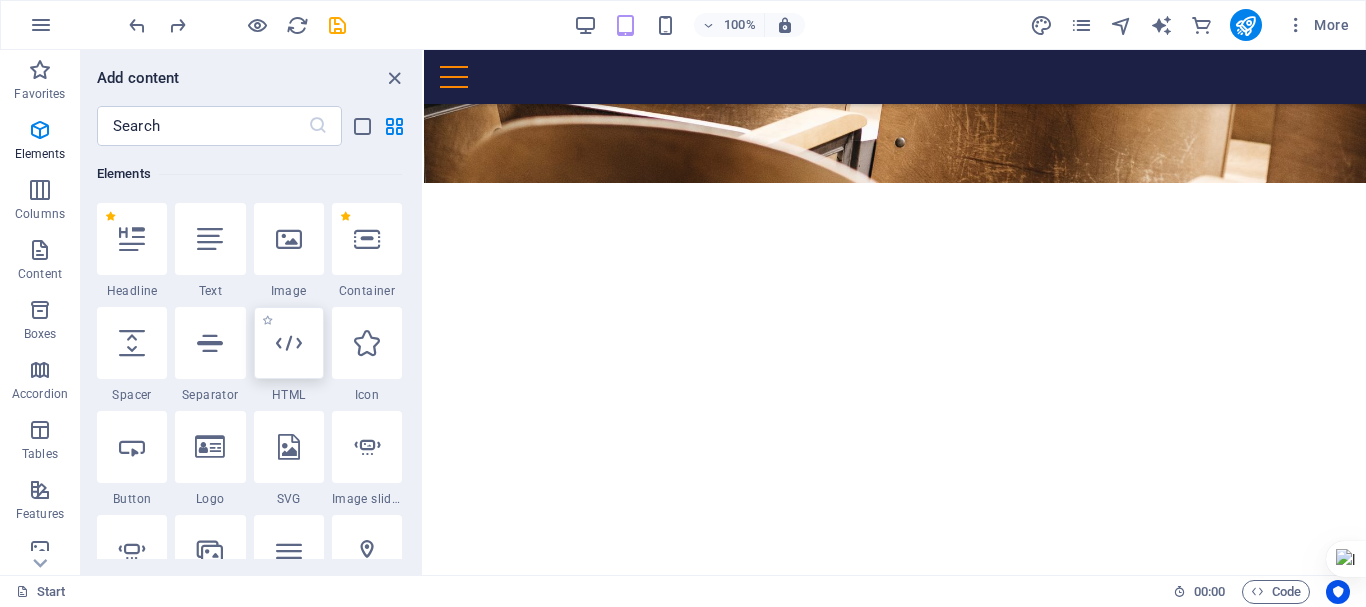 click at bounding box center [289, 343] 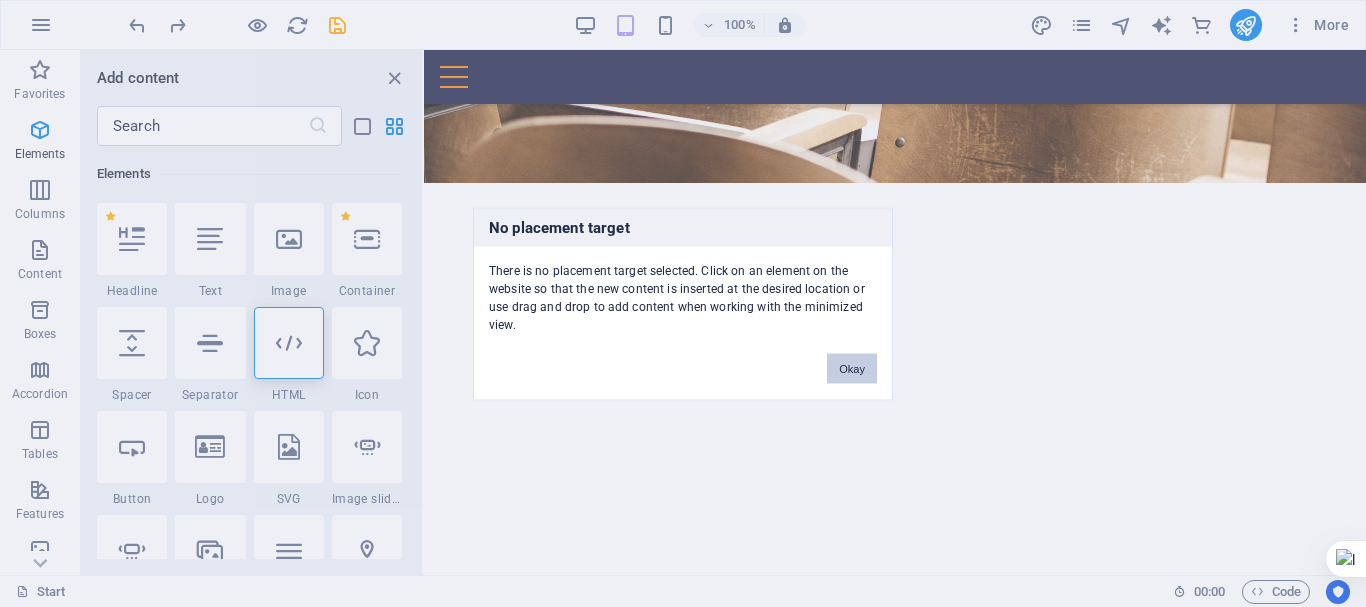 click on "Okay" at bounding box center [852, 368] 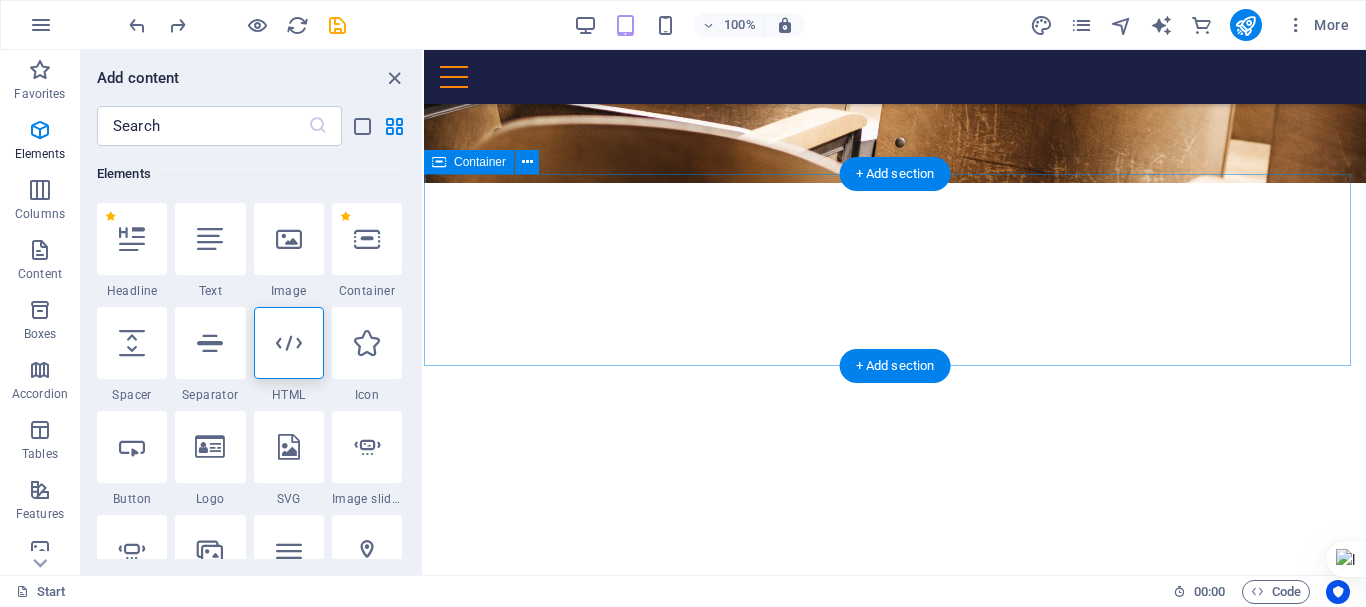 click at bounding box center (895, 12886) 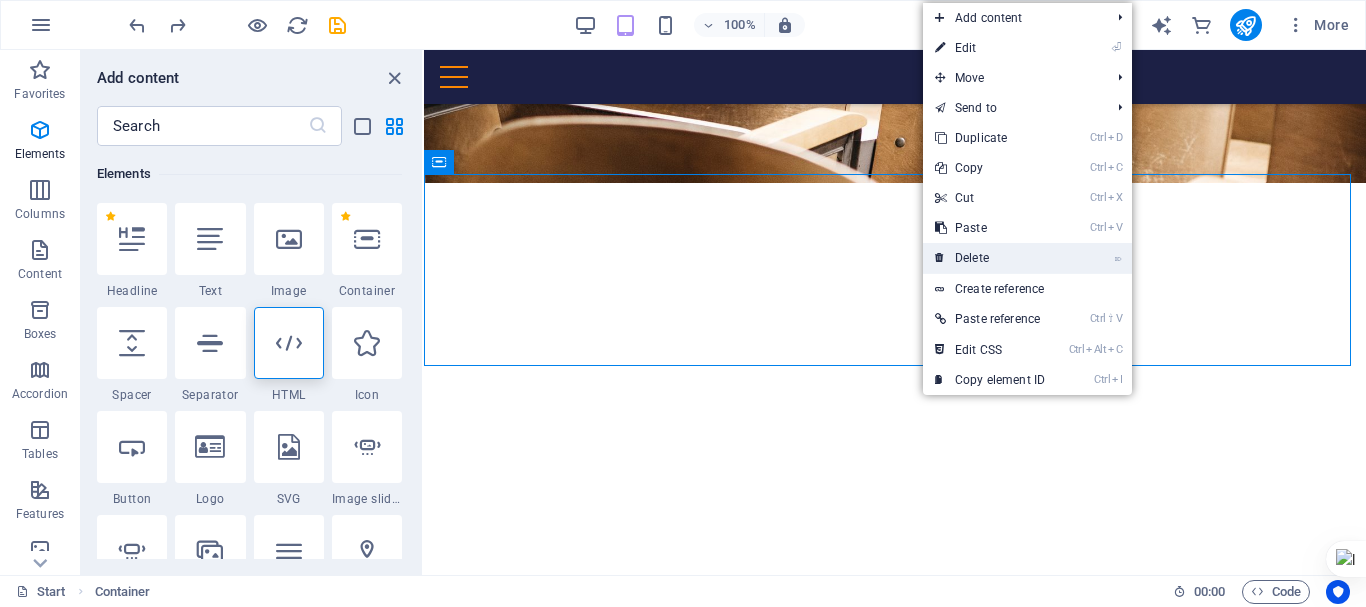 click on "⌦  Delete" at bounding box center (990, 258) 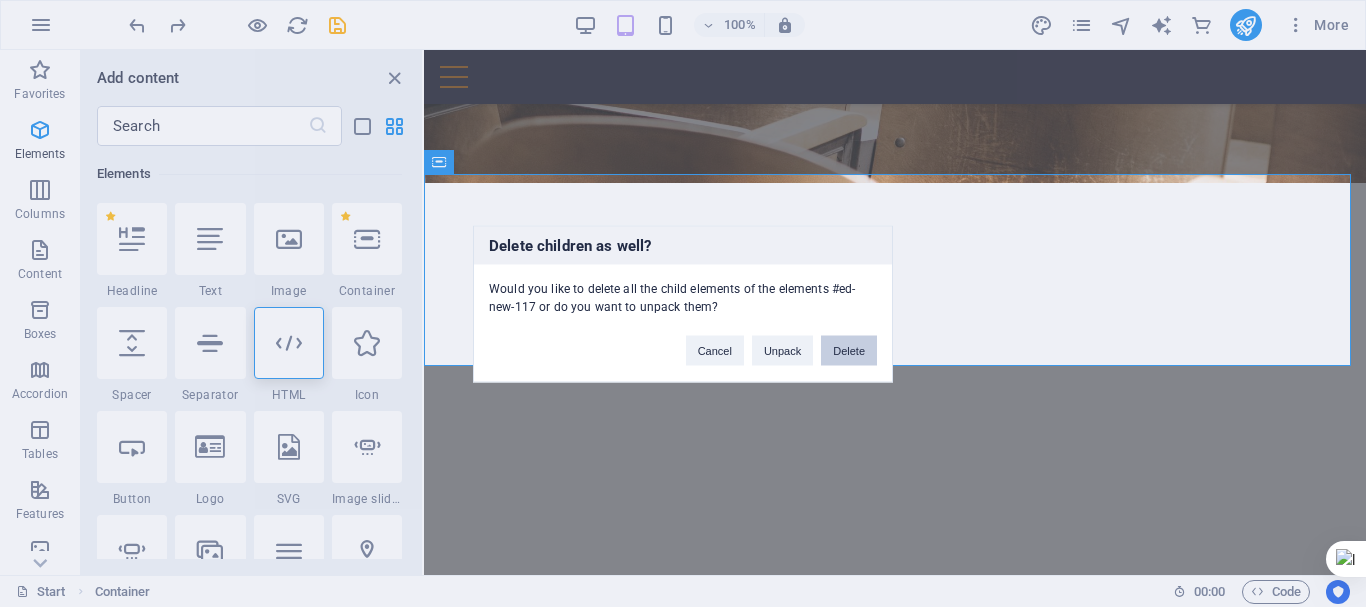 click on "Delete" at bounding box center (849, 350) 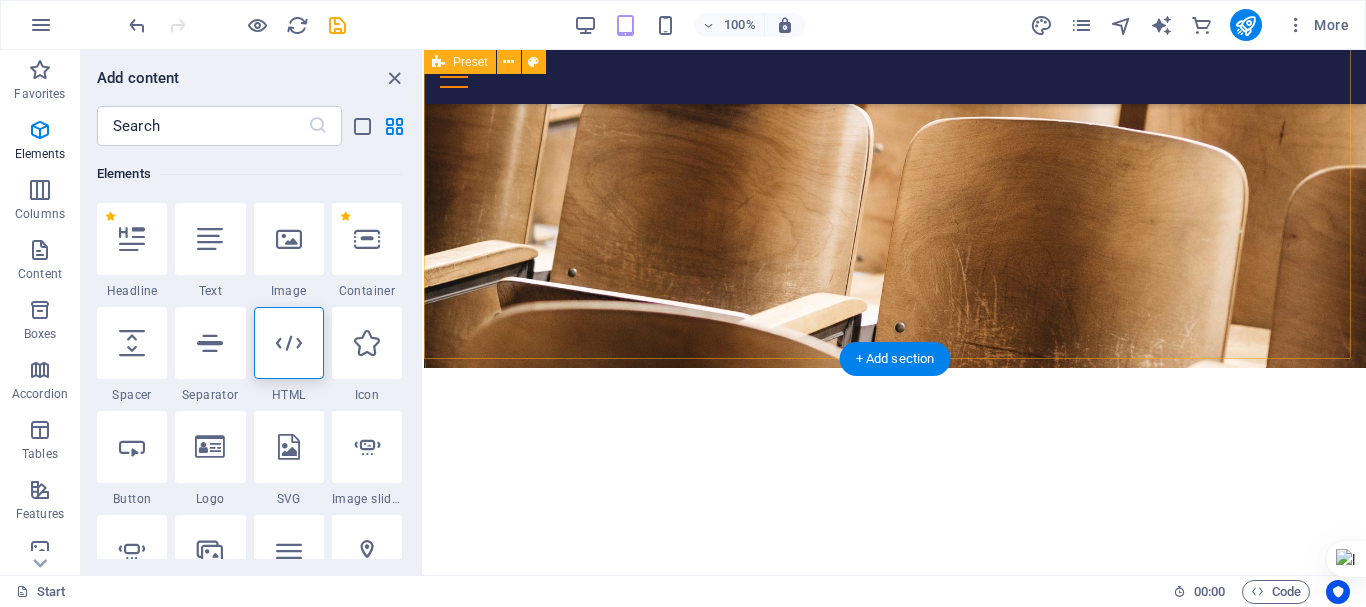 scroll, scrollTop: 19668, scrollLeft: 0, axis: vertical 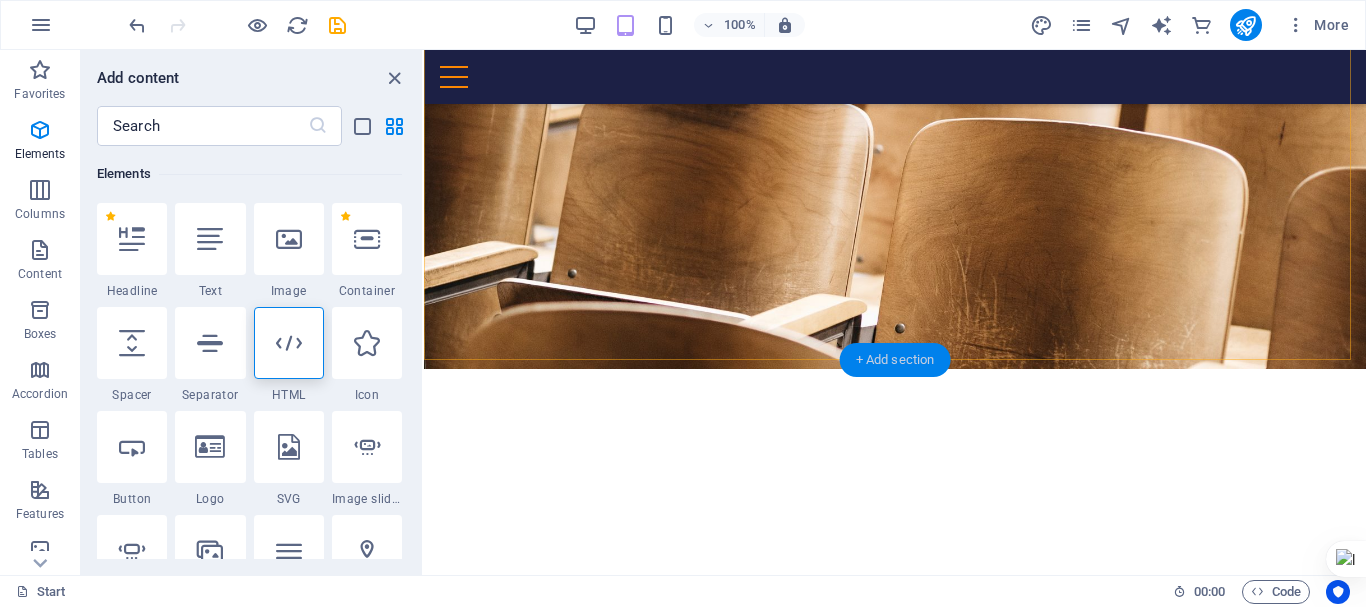 click on "+ Add section" at bounding box center (895, 360) 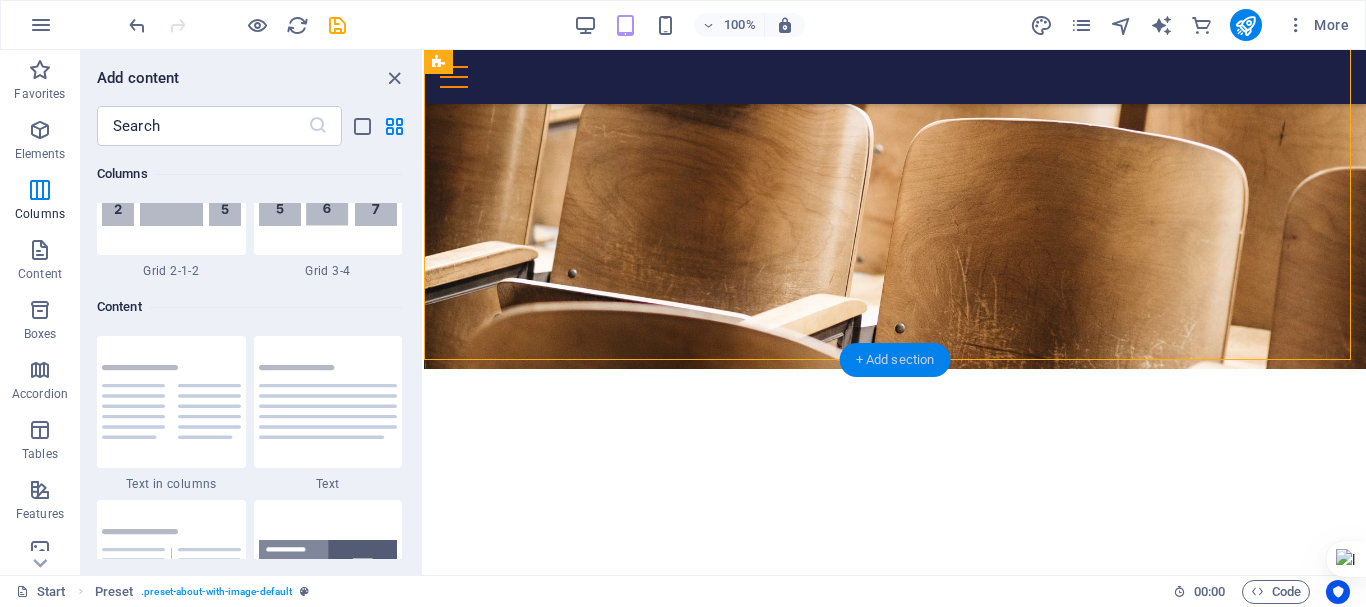 scroll, scrollTop: 3499, scrollLeft: 0, axis: vertical 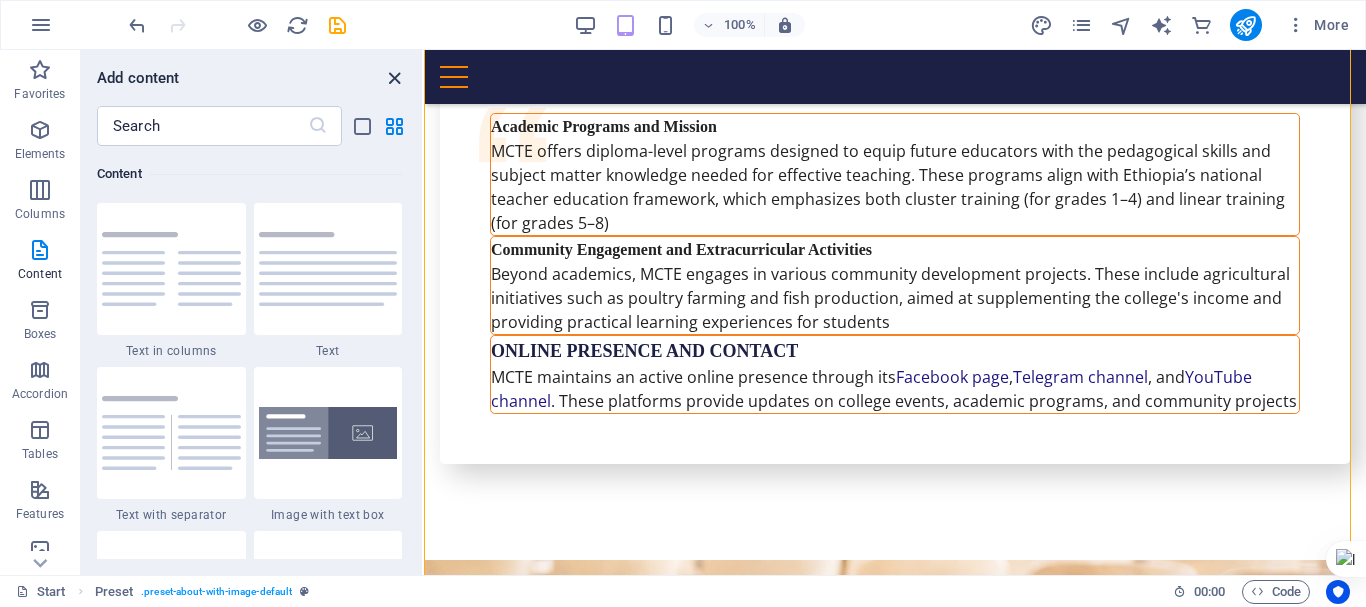 click at bounding box center [394, 78] 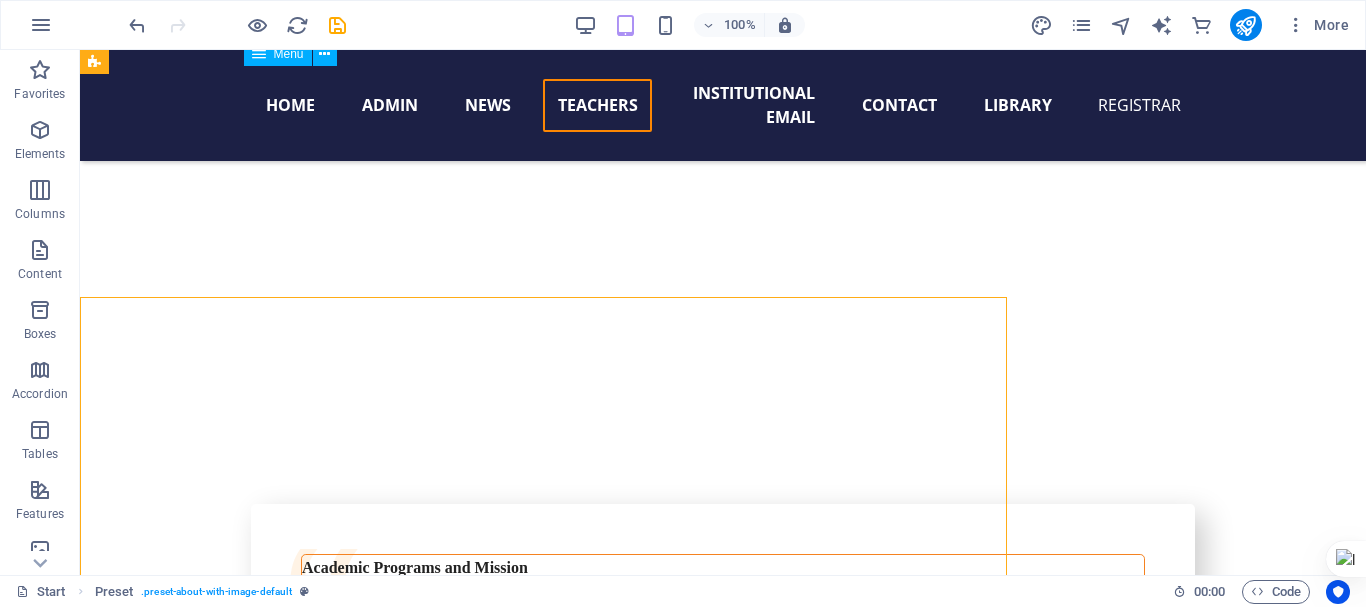 scroll, scrollTop: 18453, scrollLeft: 0, axis: vertical 